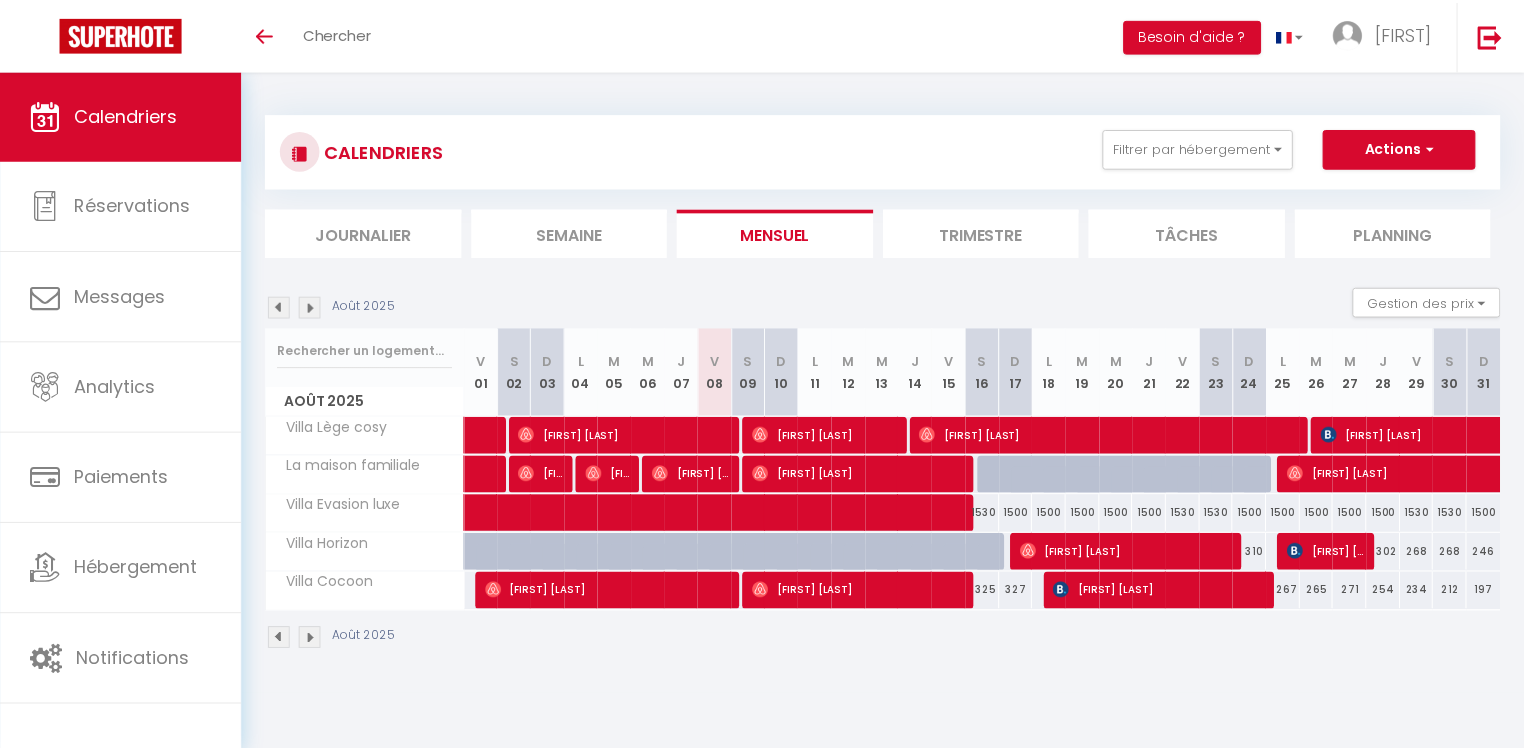 scroll, scrollTop: 0, scrollLeft: 0, axis: both 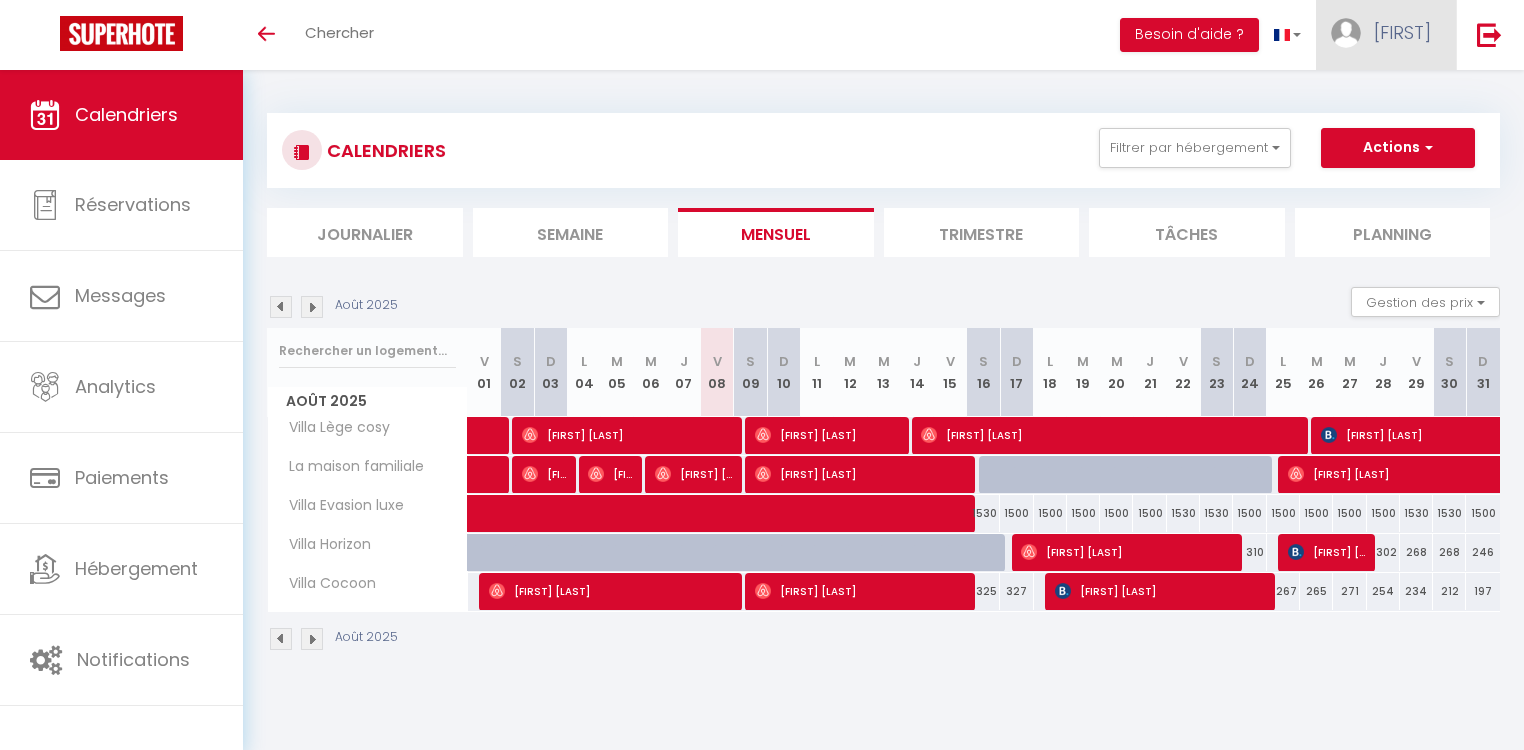 click on "[FIRST]" at bounding box center [1402, 32] 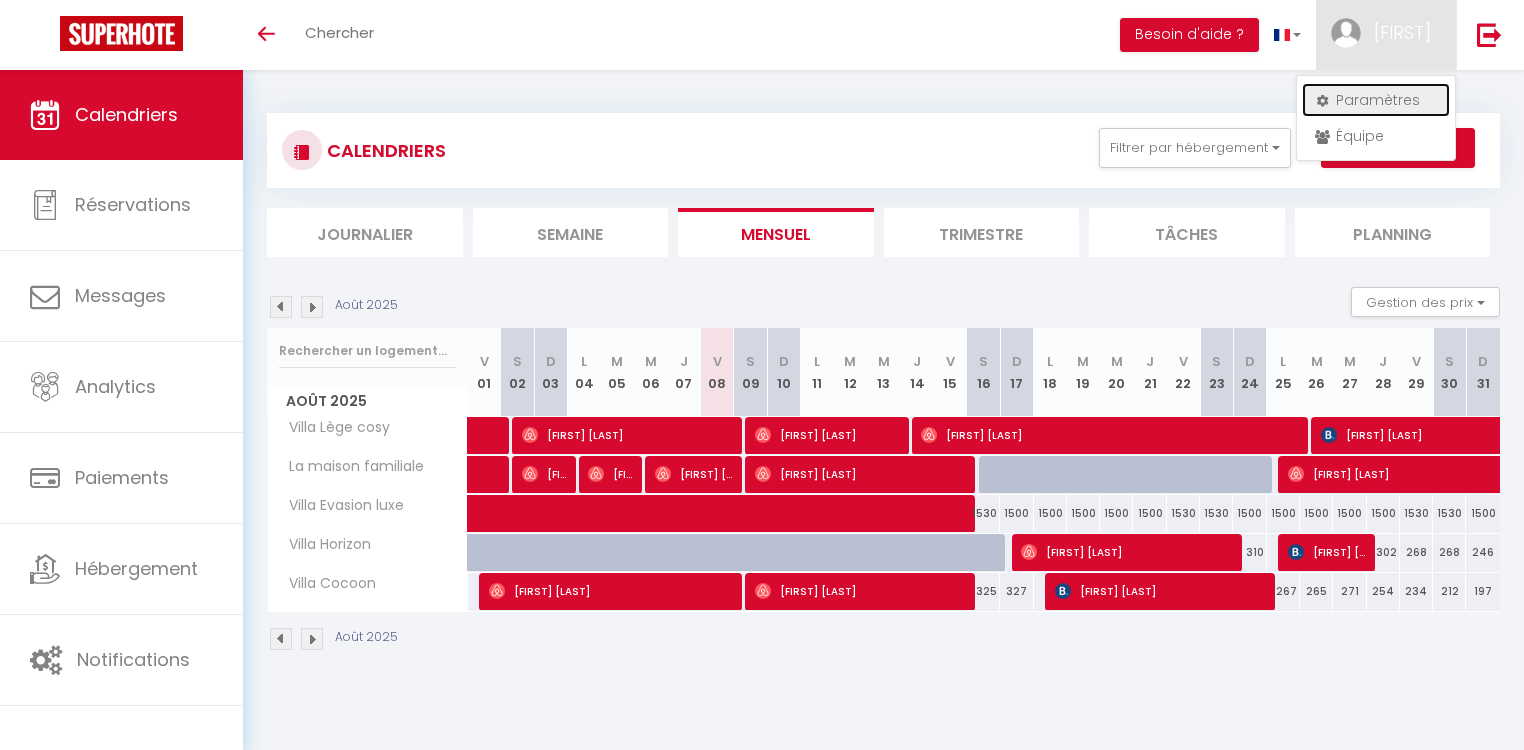 click on "Paramètres" at bounding box center (1376, 100) 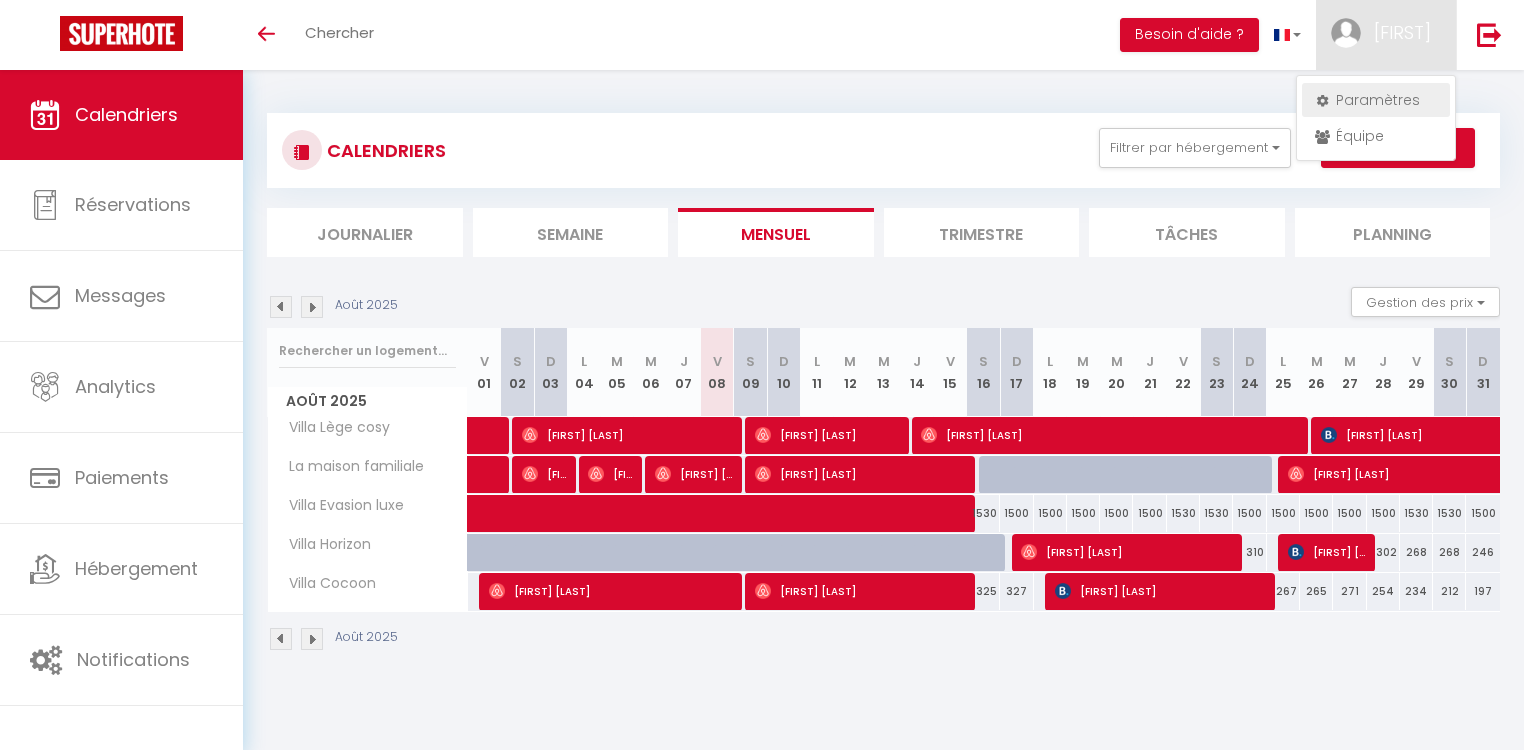 select on "fr" 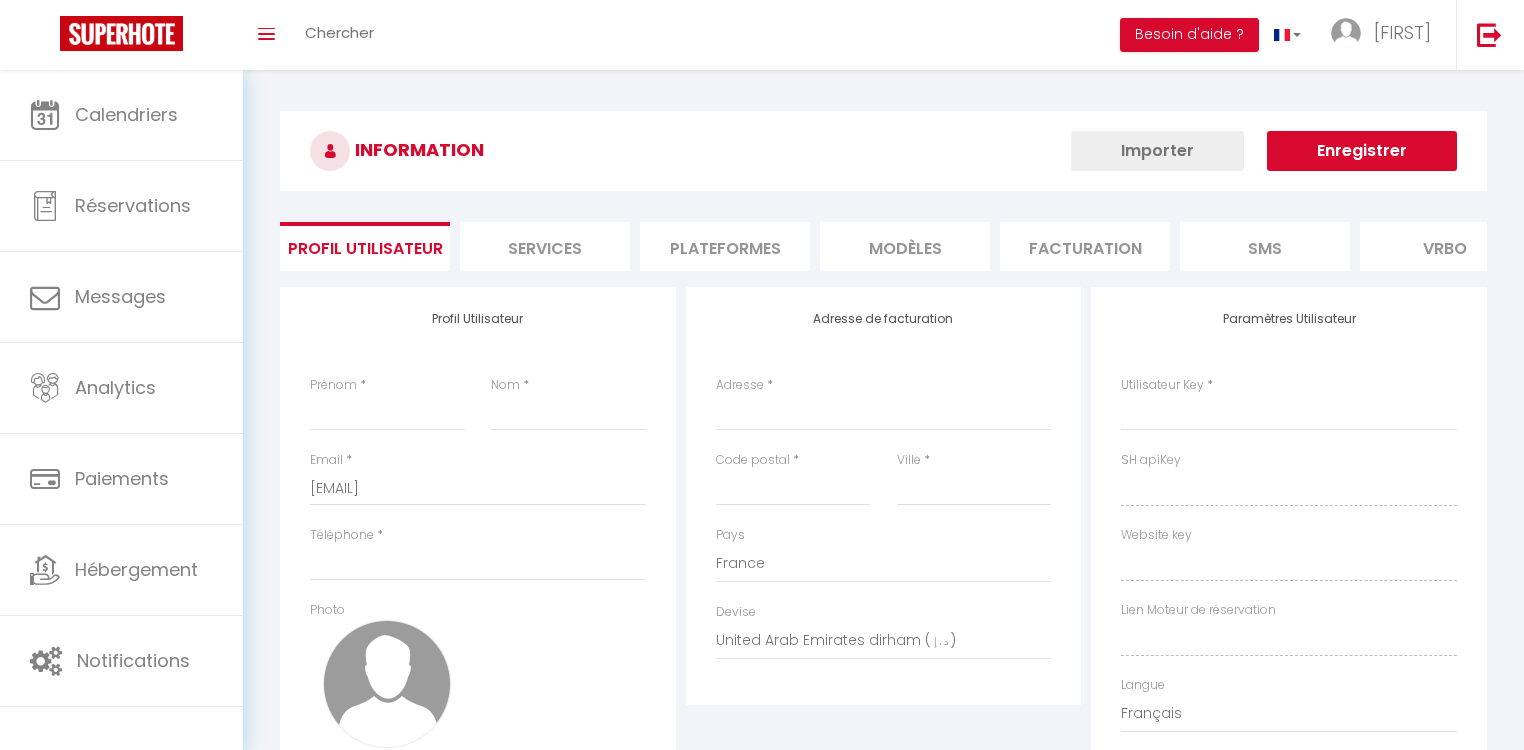type on "[FIRST]" 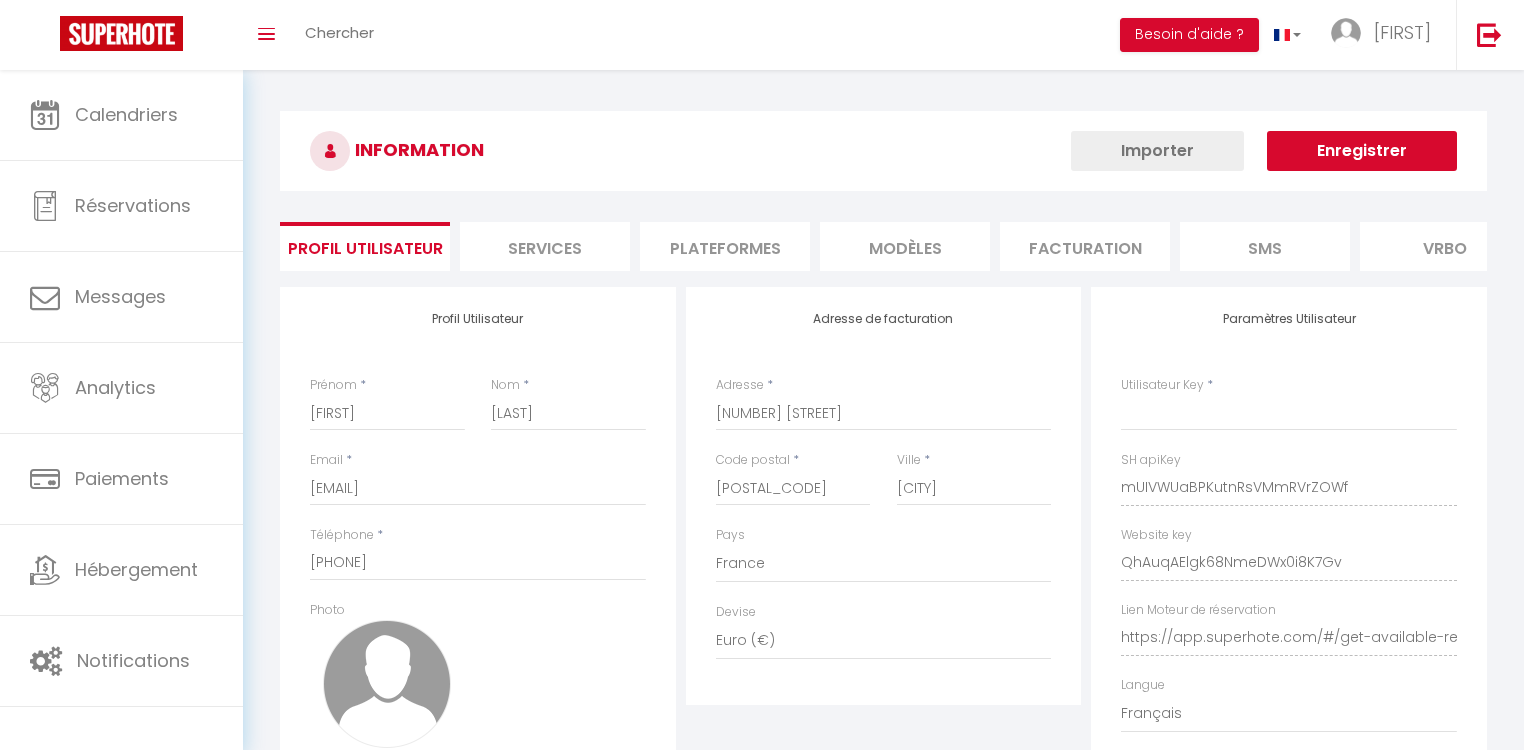 select on "fr" 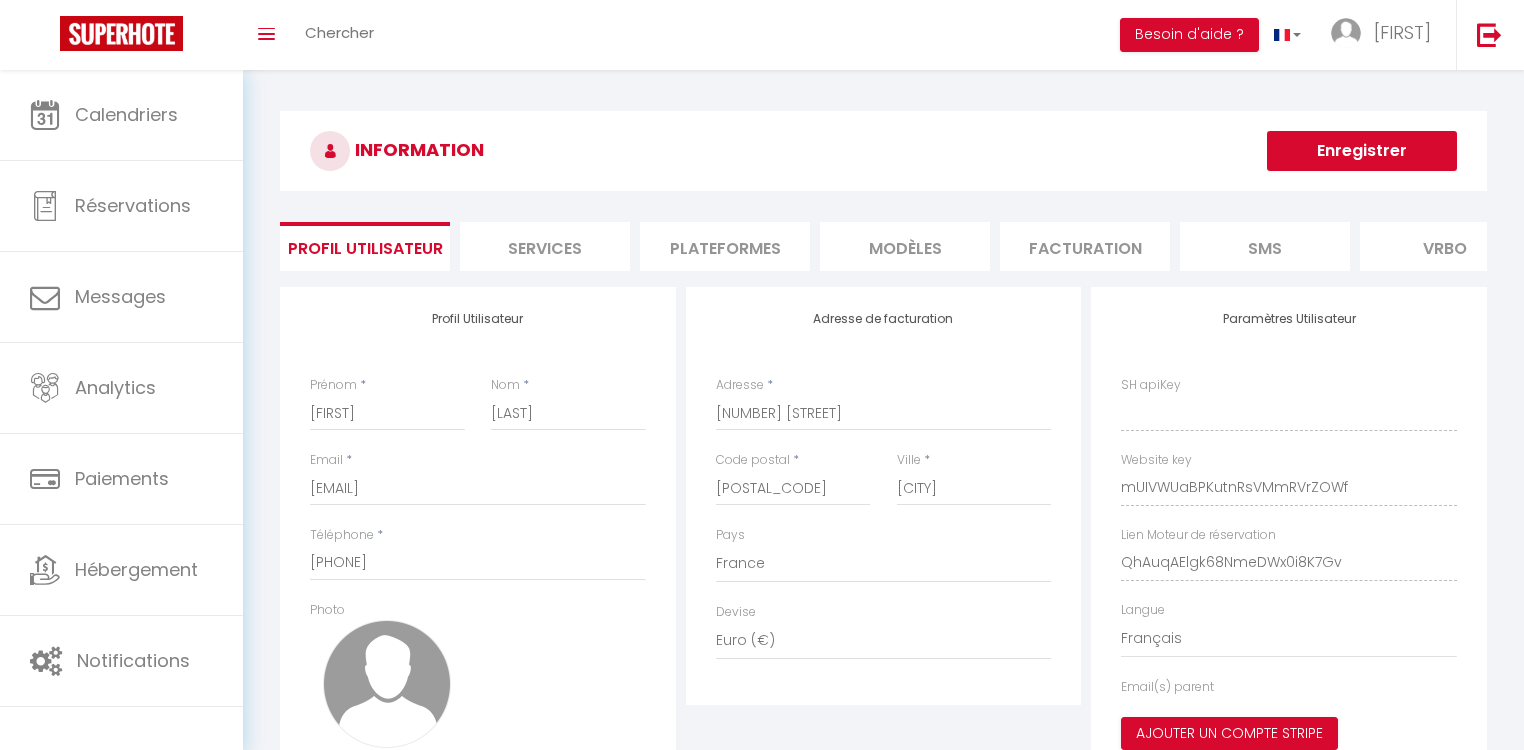 type on "mUIVWUaBPKutnRsVMmRVrZOWf" 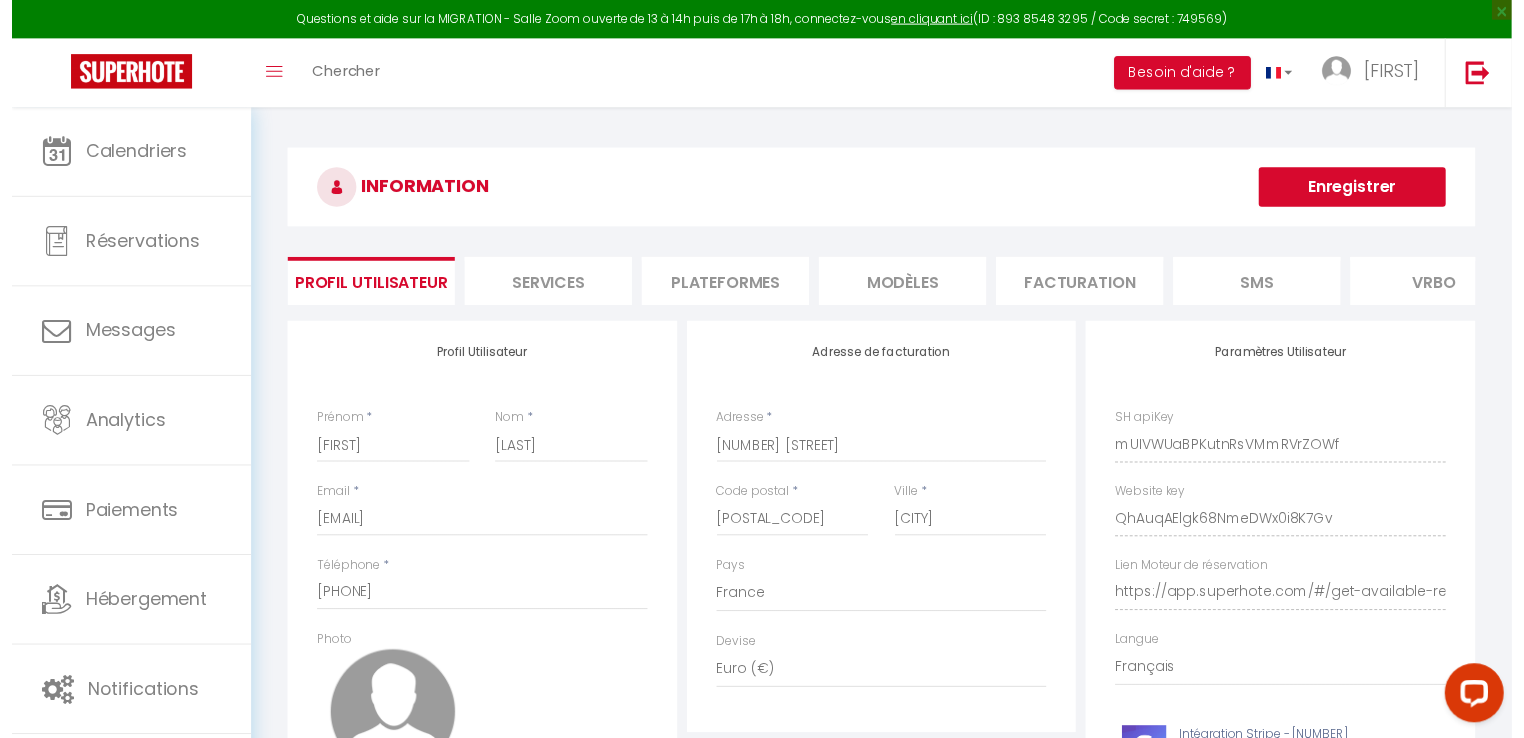 scroll, scrollTop: 0, scrollLeft: 0, axis: both 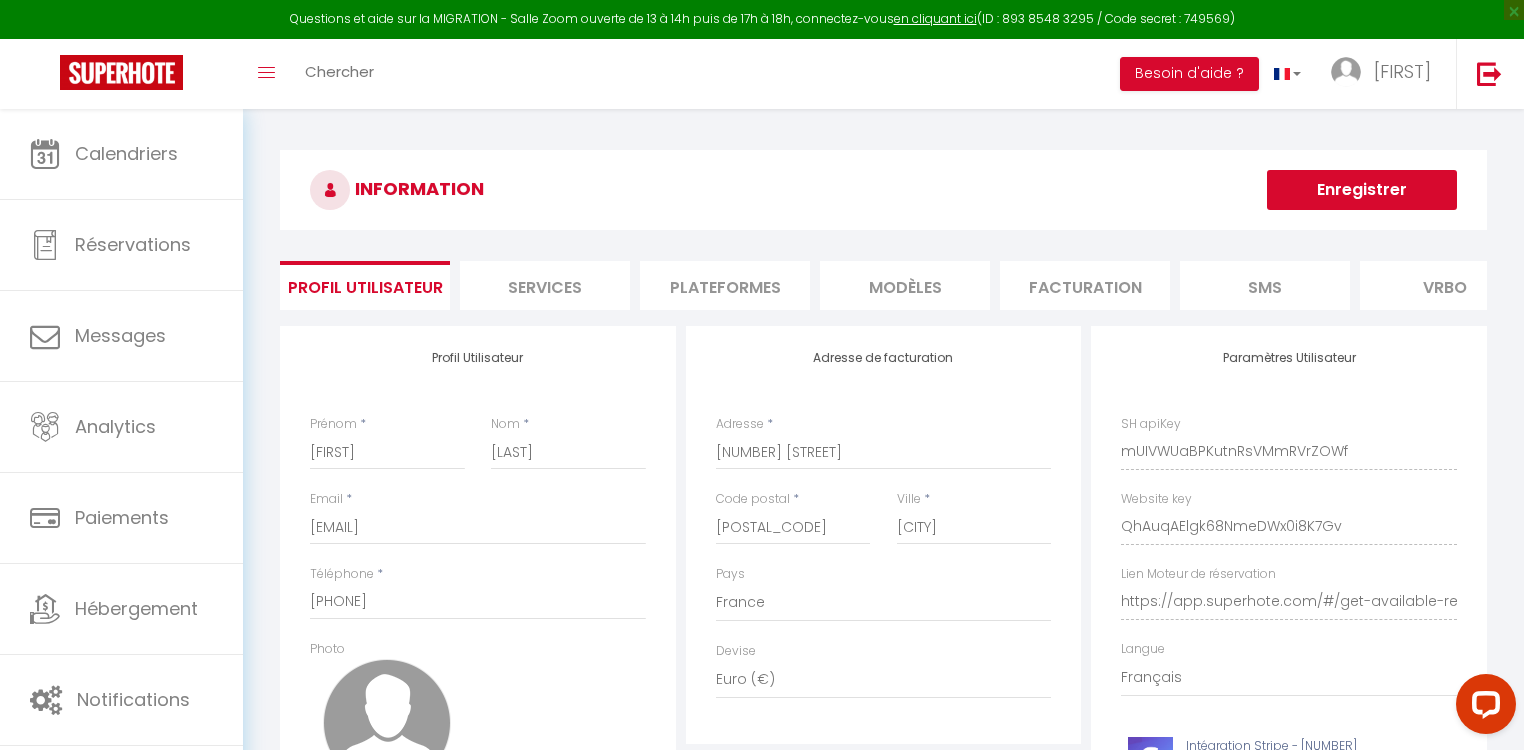 click on "Plateformes" at bounding box center [725, 285] 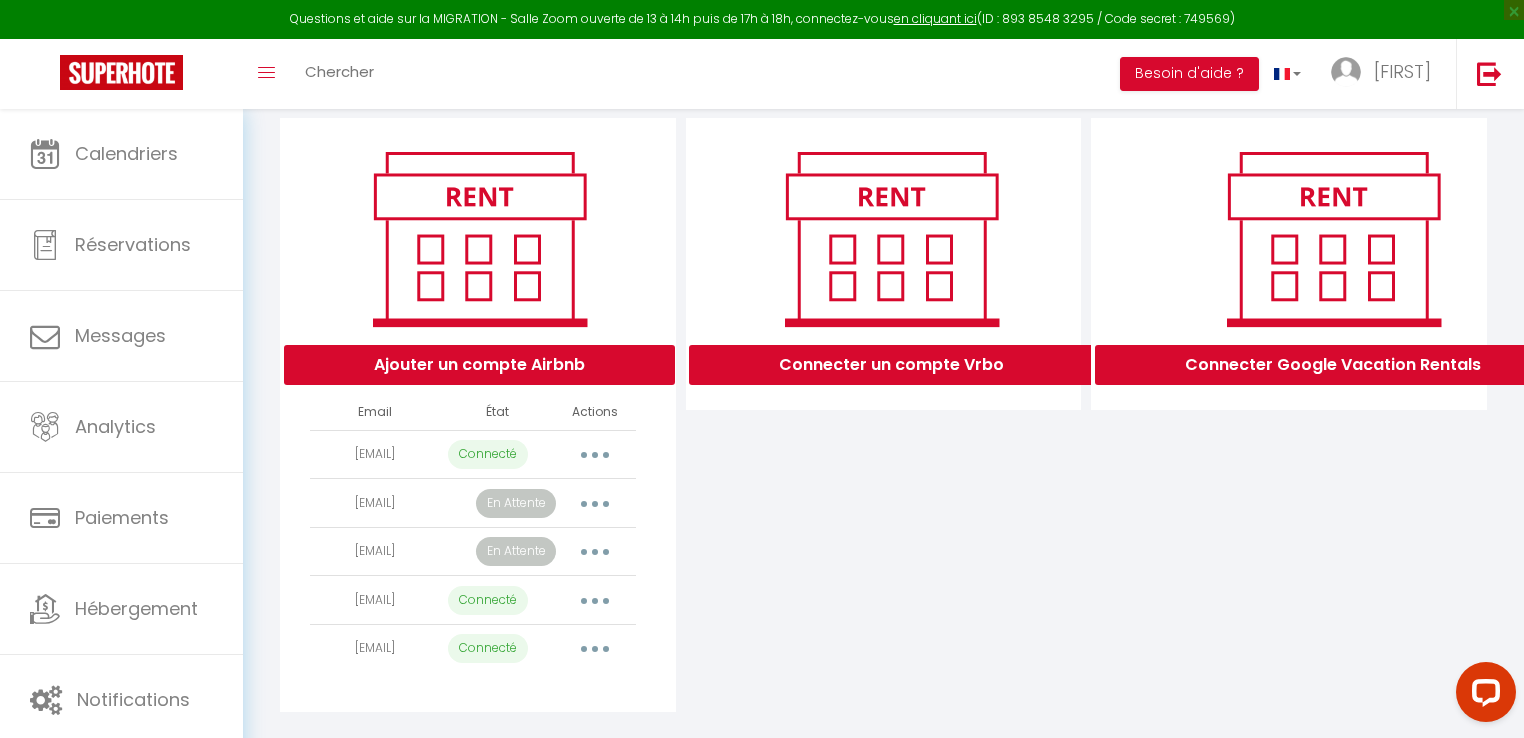 scroll, scrollTop: 299, scrollLeft: 0, axis: vertical 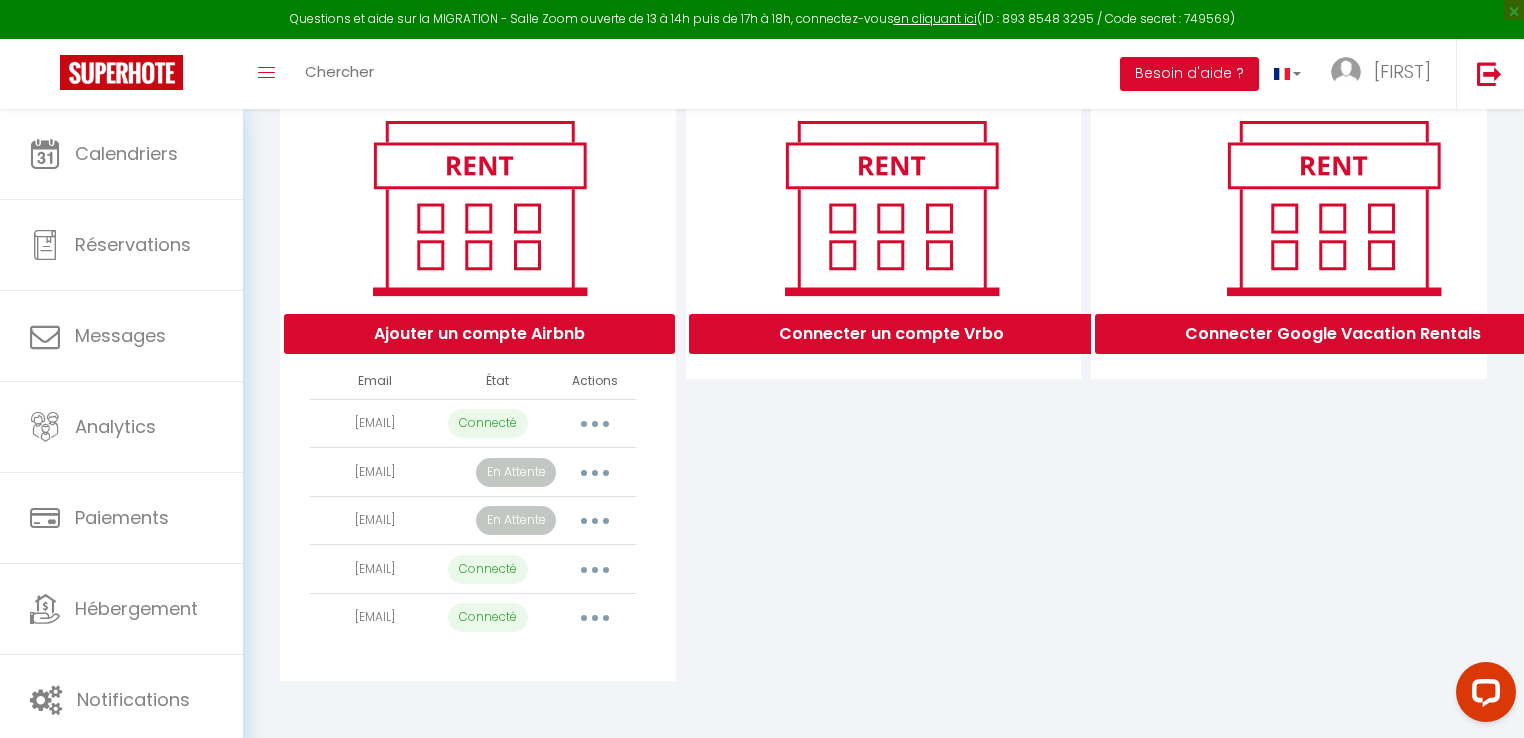 click on "Connecter un compte Vrbo" at bounding box center [884, 384] 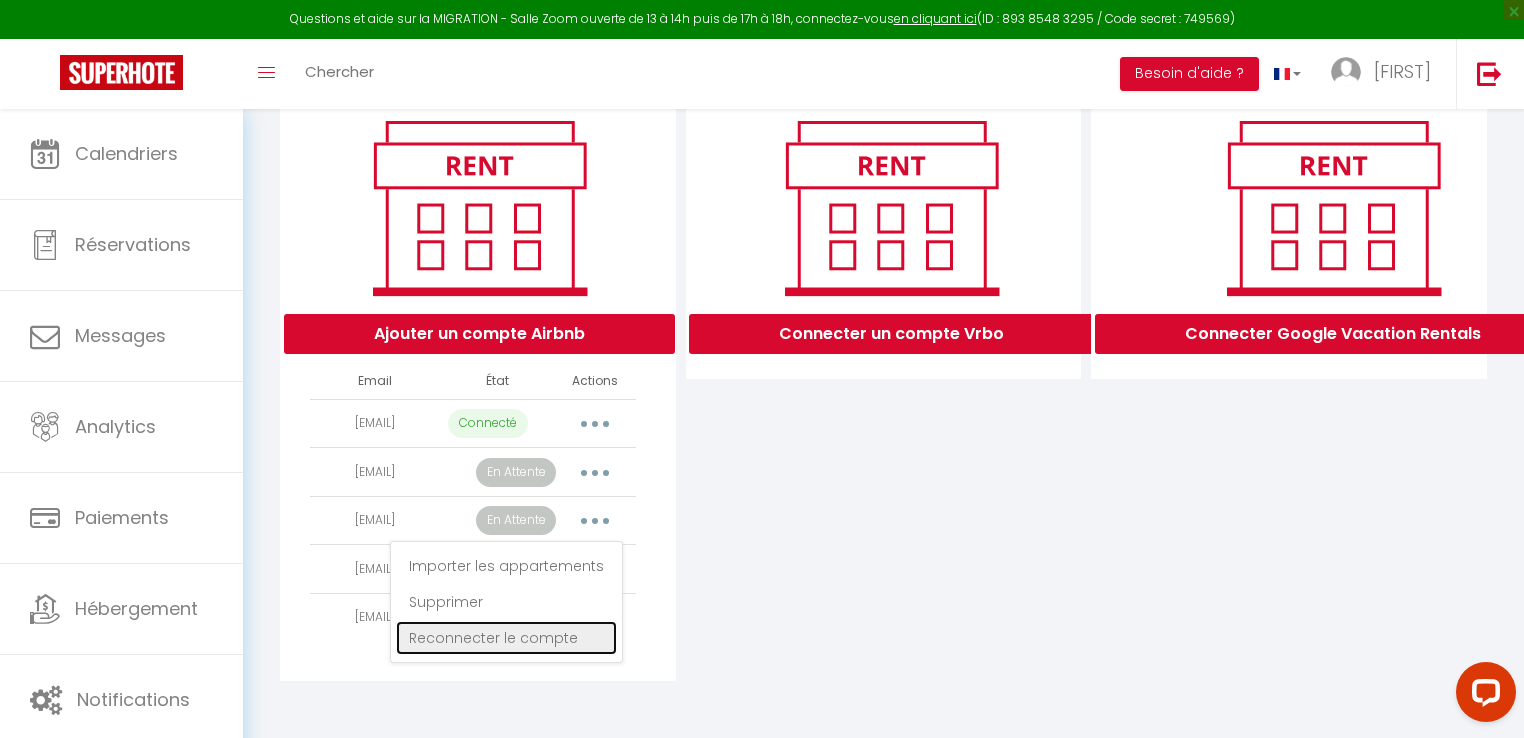 click on "Reconnecter le compte" at bounding box center (506, 638) 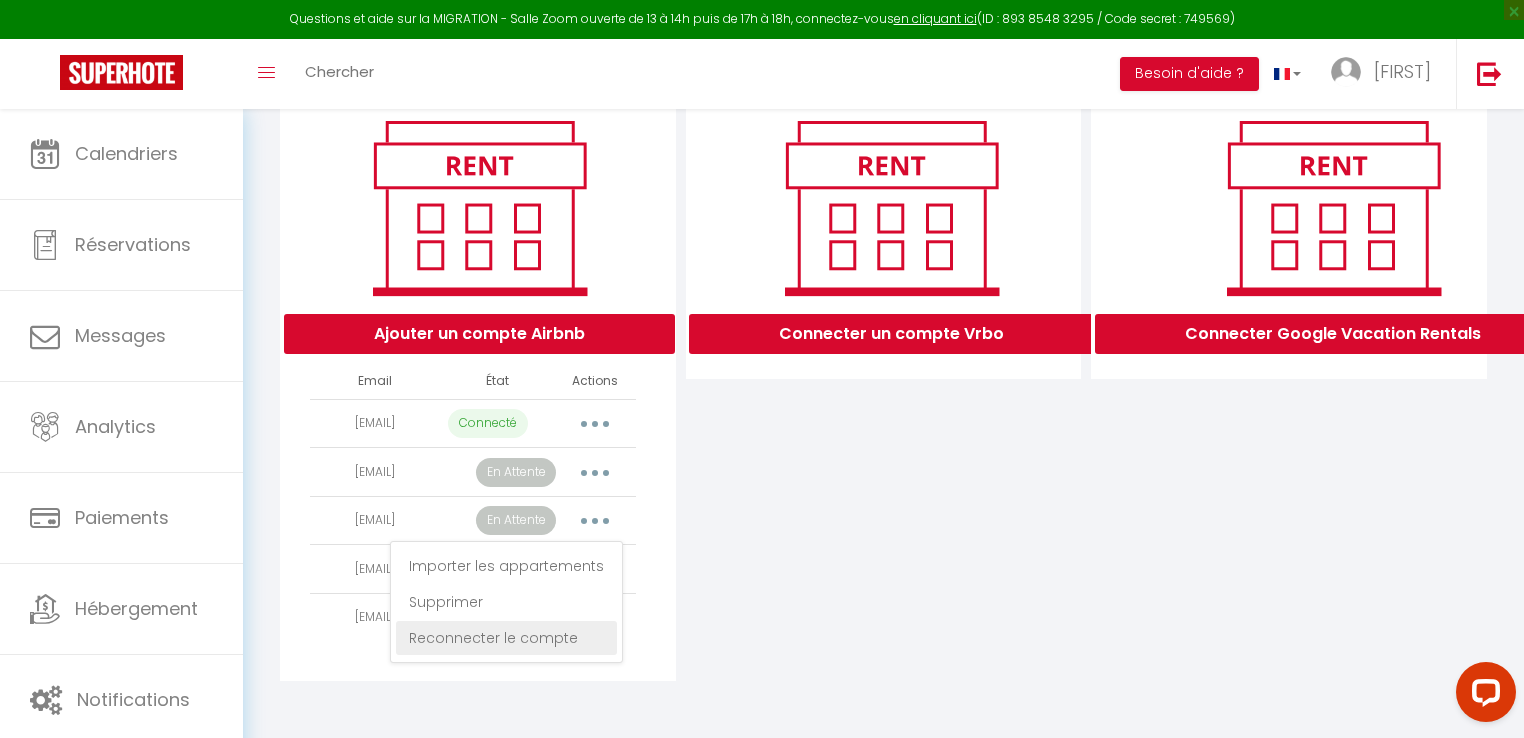 scroll, scrollTop: 287, scrollLeft: 0, axis: vertical 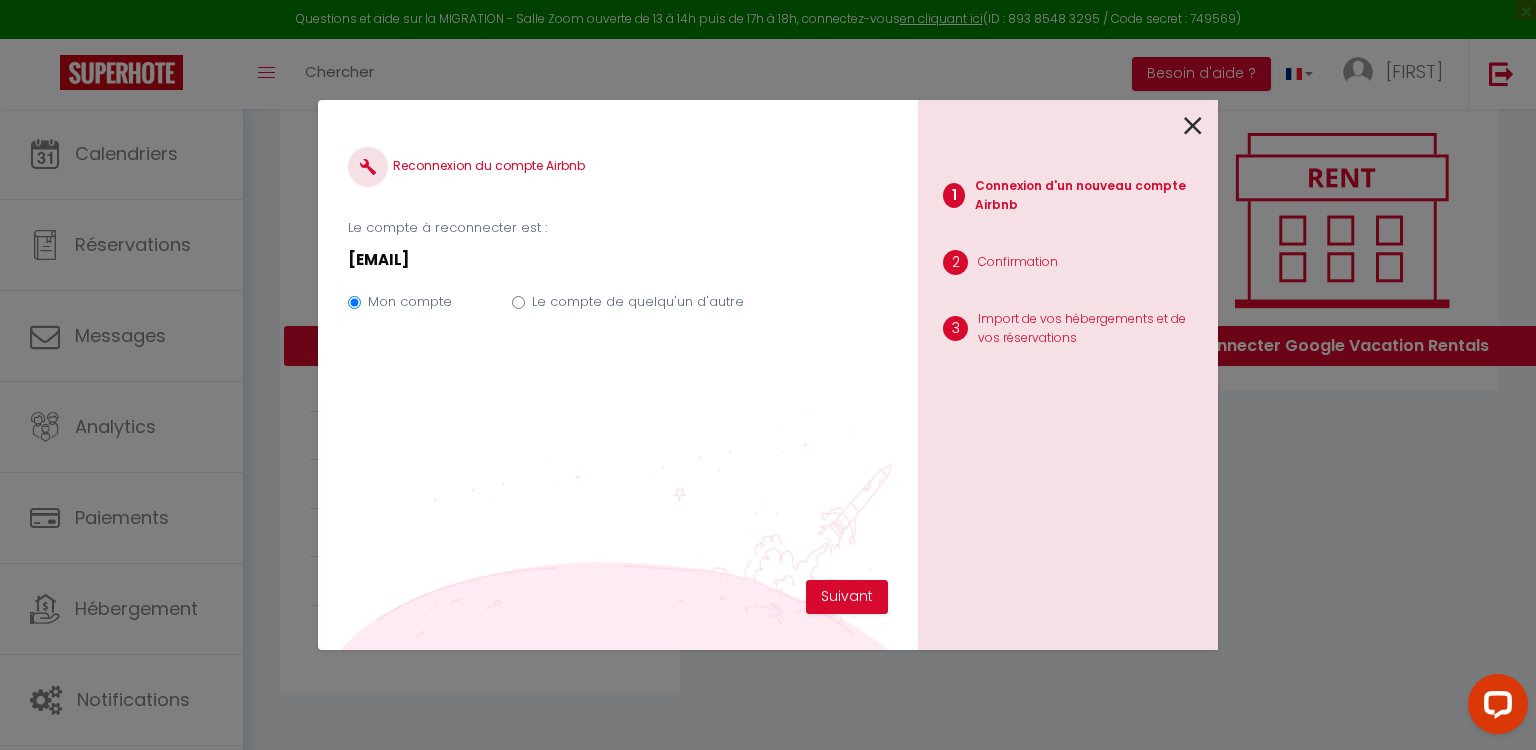 click at bounding box center (1193, 126) 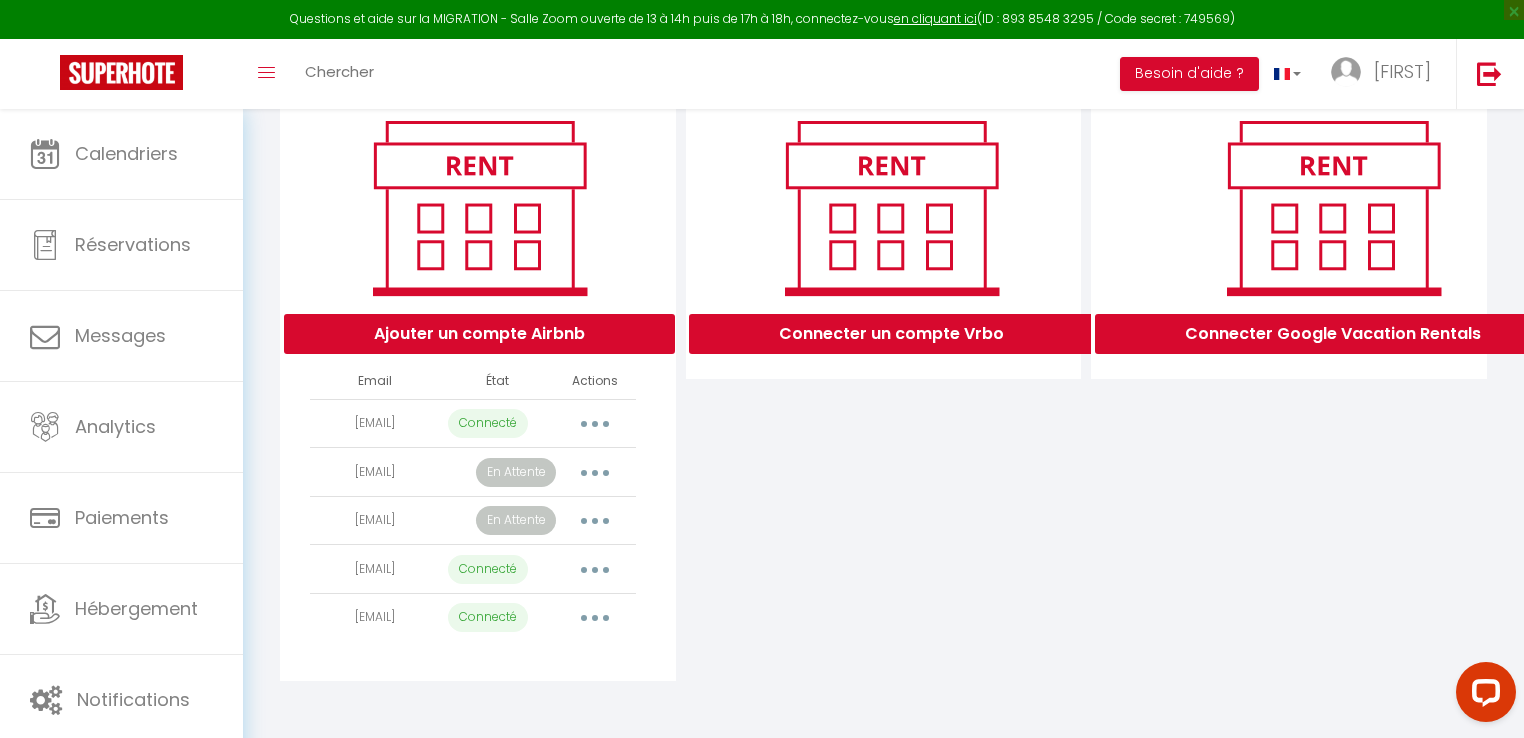 click at bounding box center [595, 472] 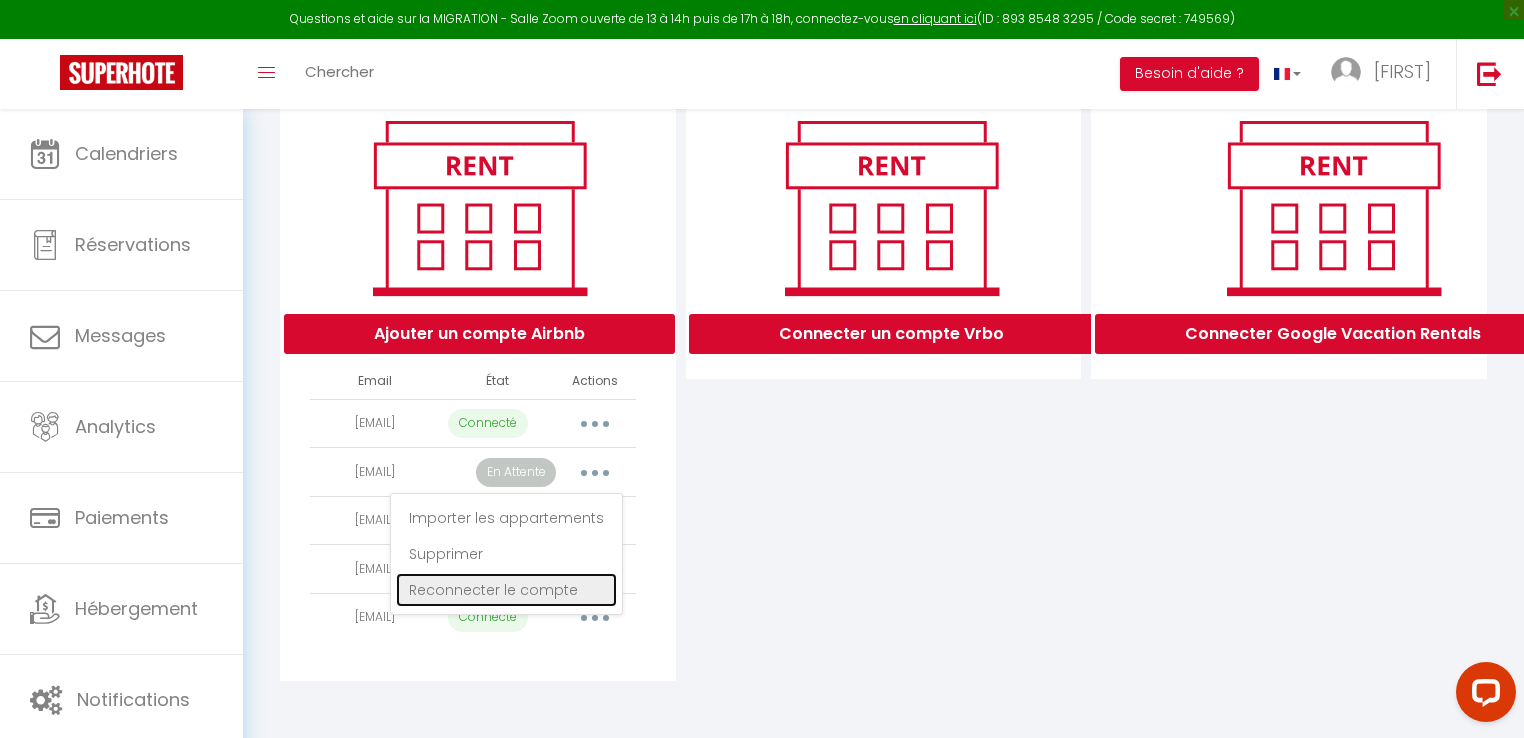 click on "Reconnecter le compte" at bounding box center [506, 590] 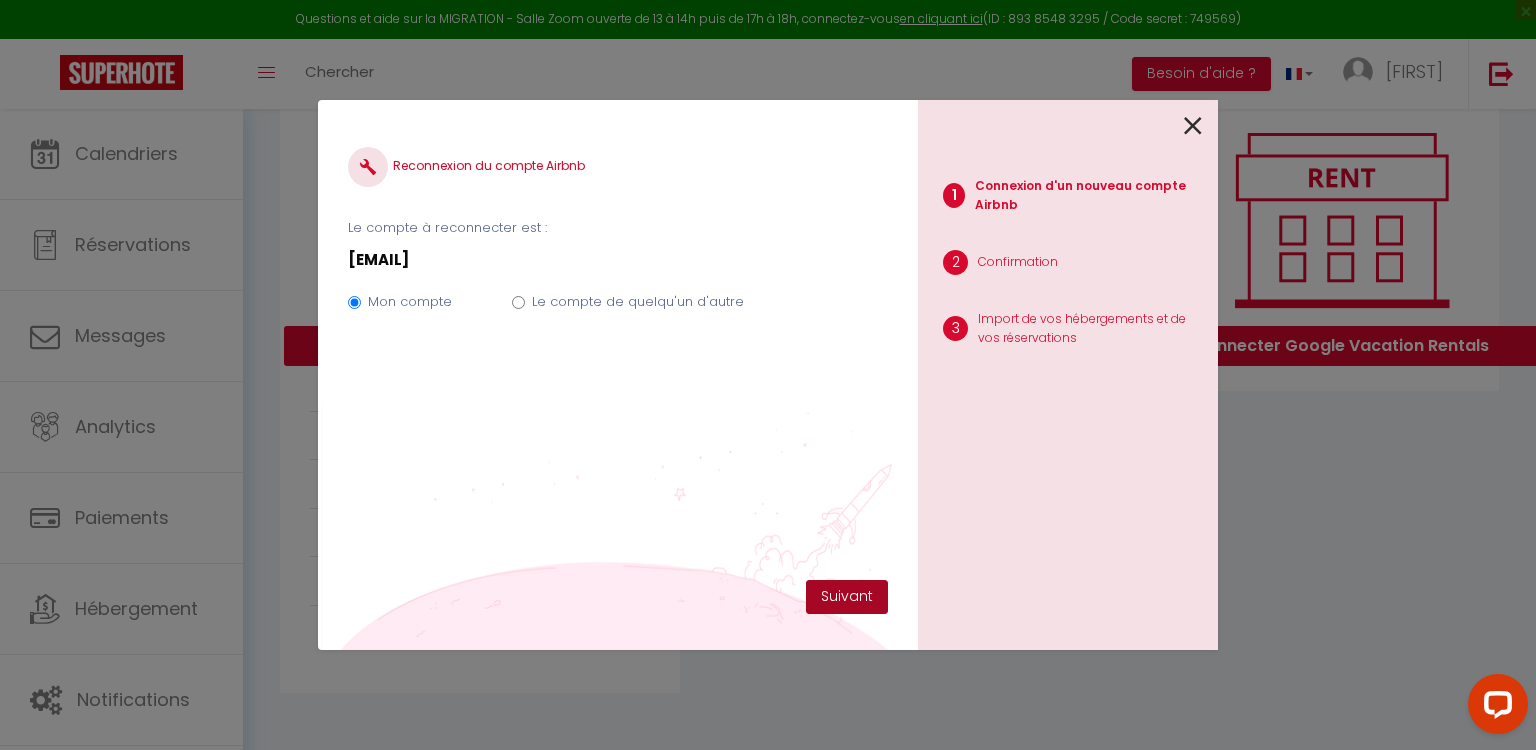 click on "Suivant" at bounding box center [847, 597] 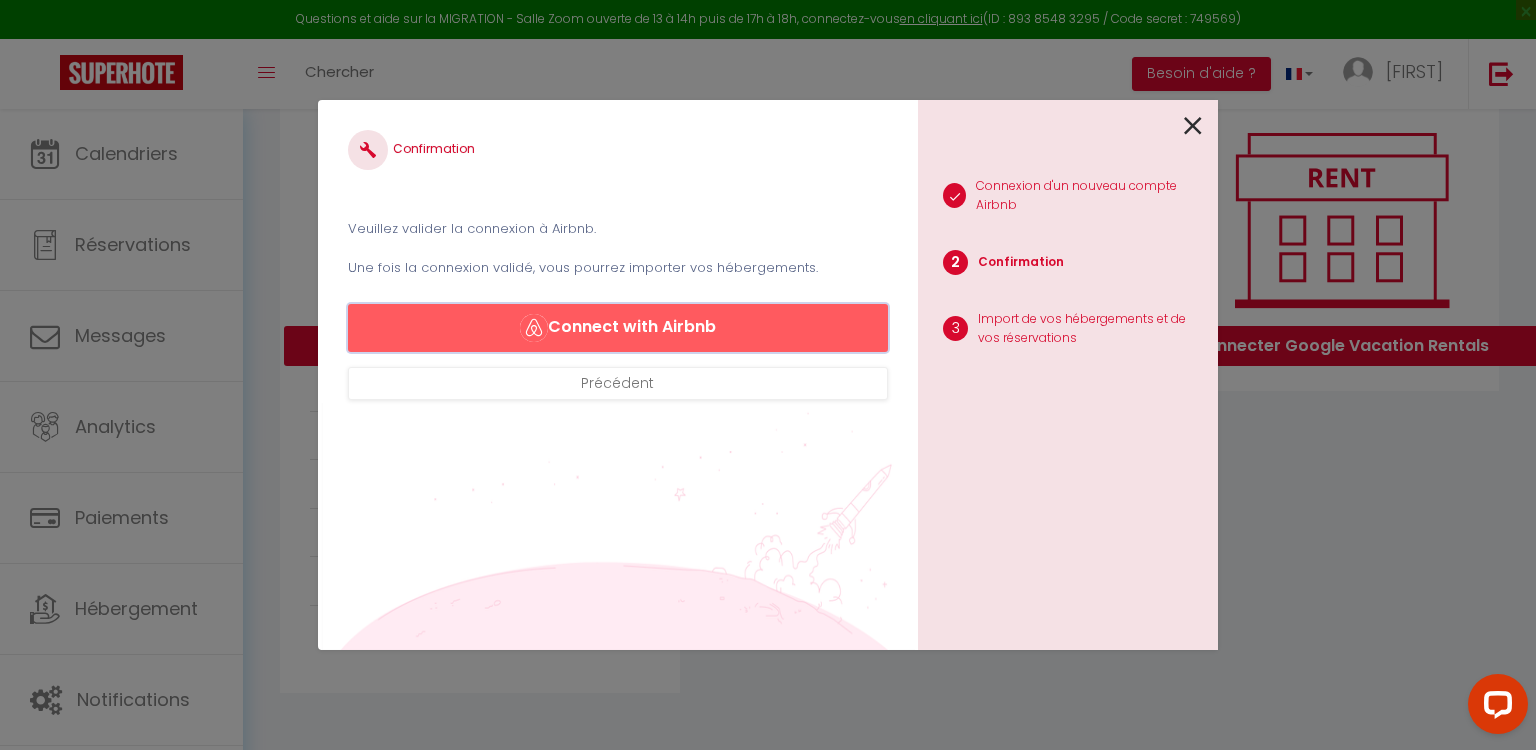 click on "Connect with Airbnb" at bounding box center [618, 328] 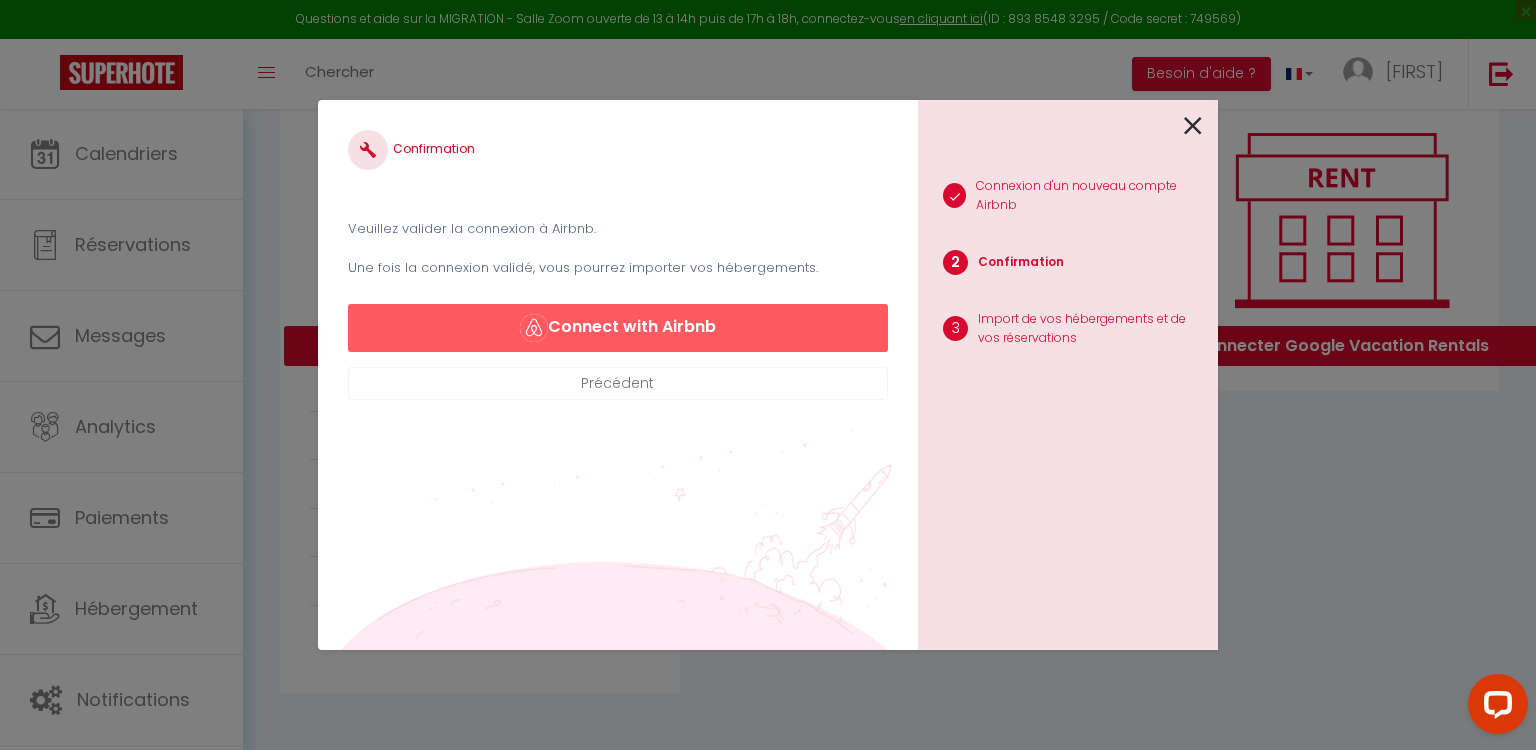 click on "Précédent" at bounding box center (618, 384) 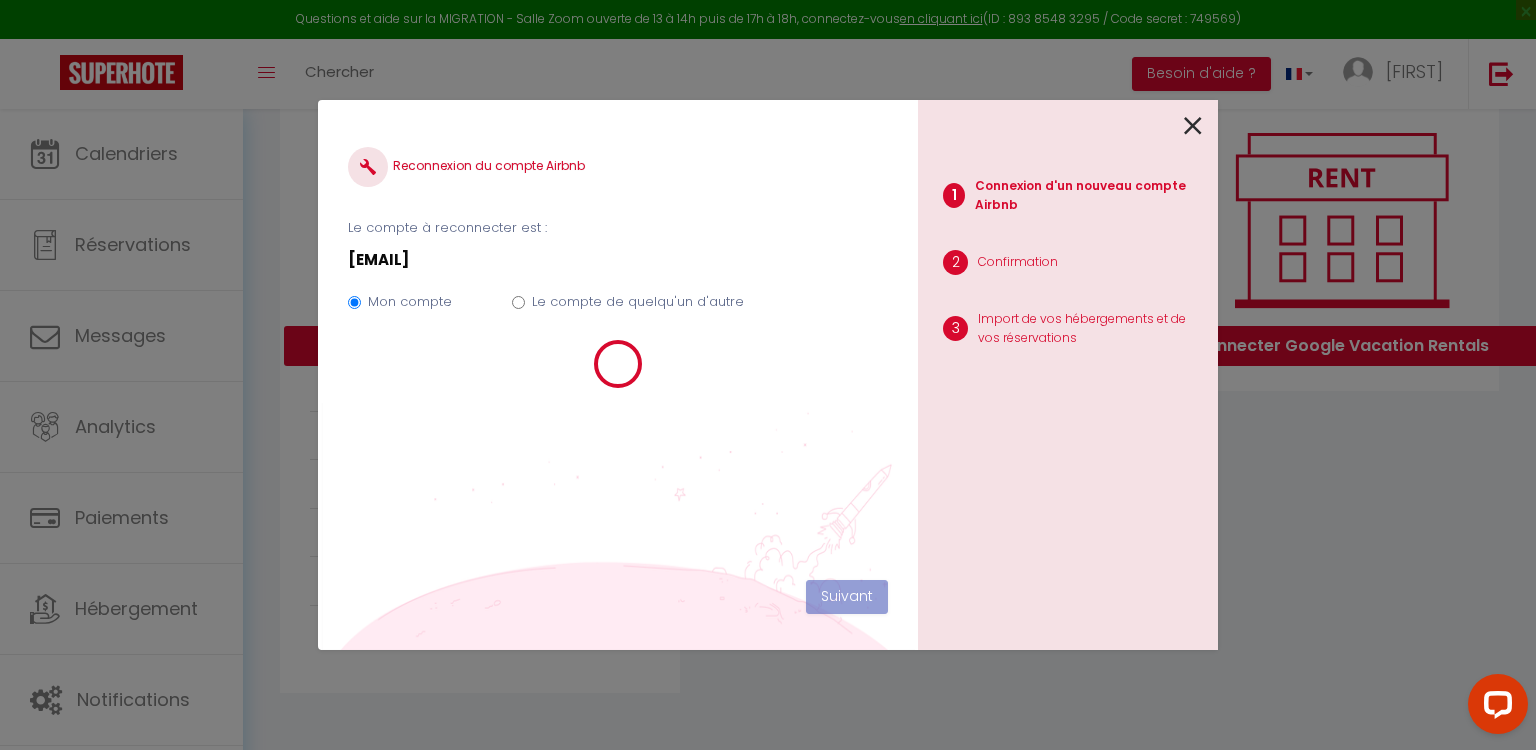 click at bounding box center (1193, 126) 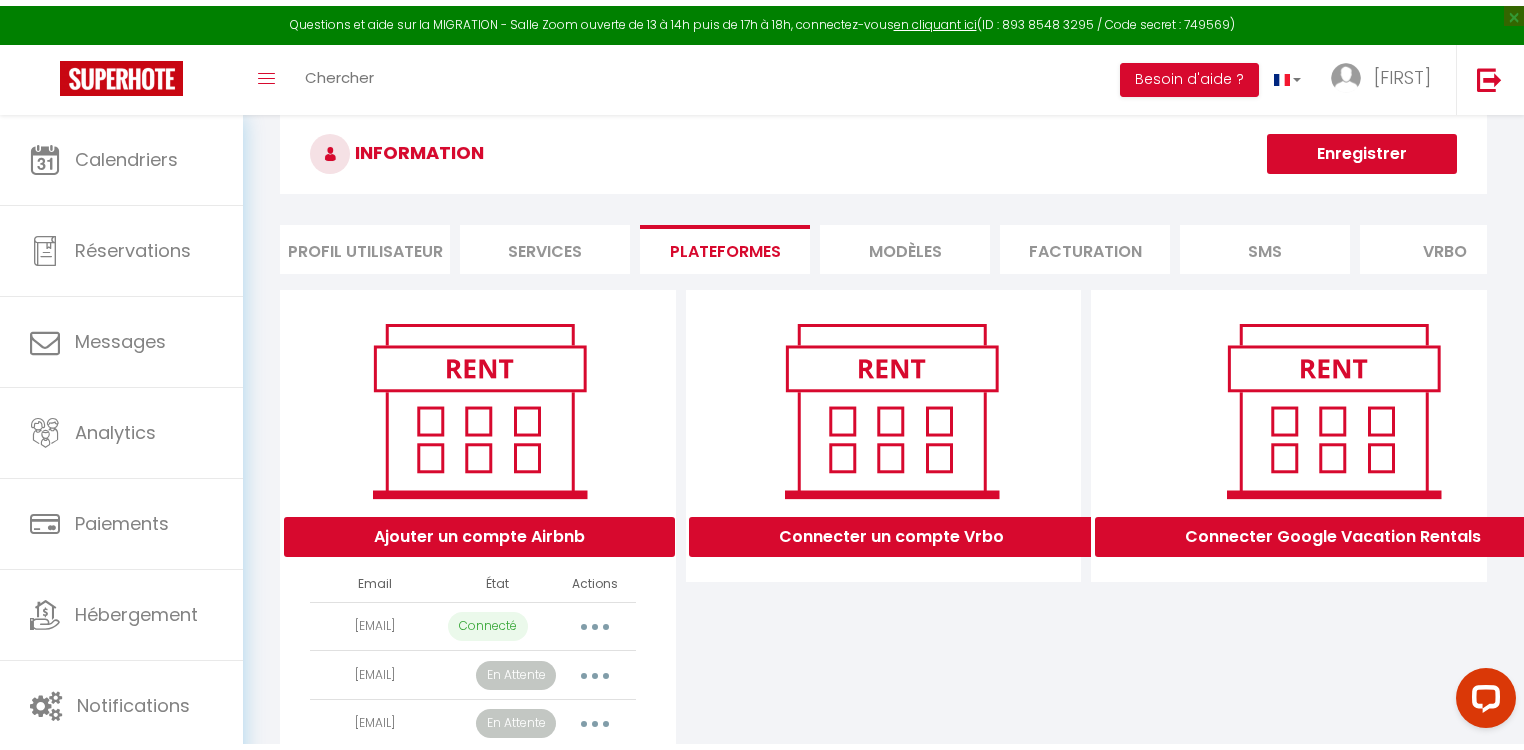 scroll, scrollTop: 0, scrollLeft: 0, axis: both 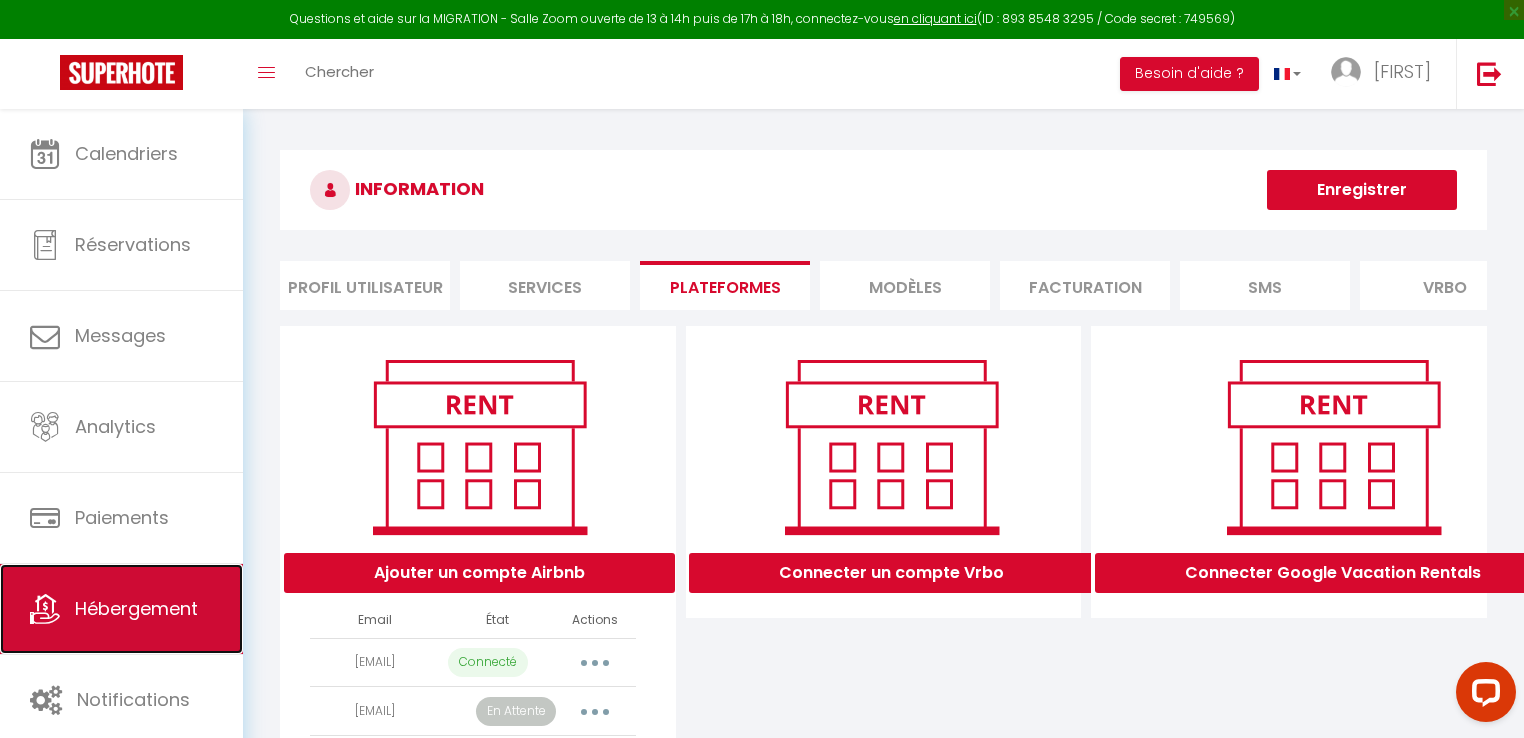 click on "Hébergement" at bounding box center (121, 609) 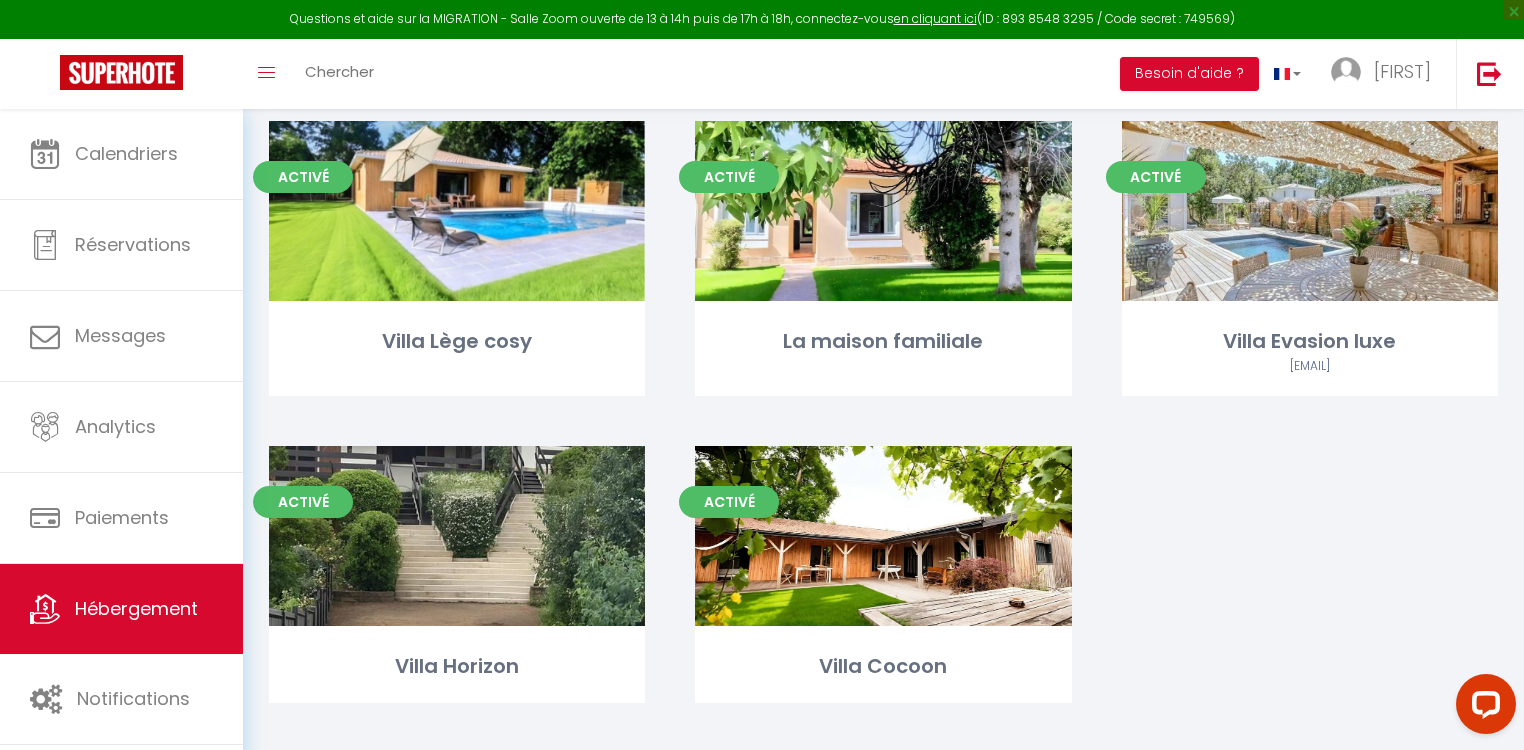 scroll, scrollTop: 163, scrollLeft: 0, axis: vertical 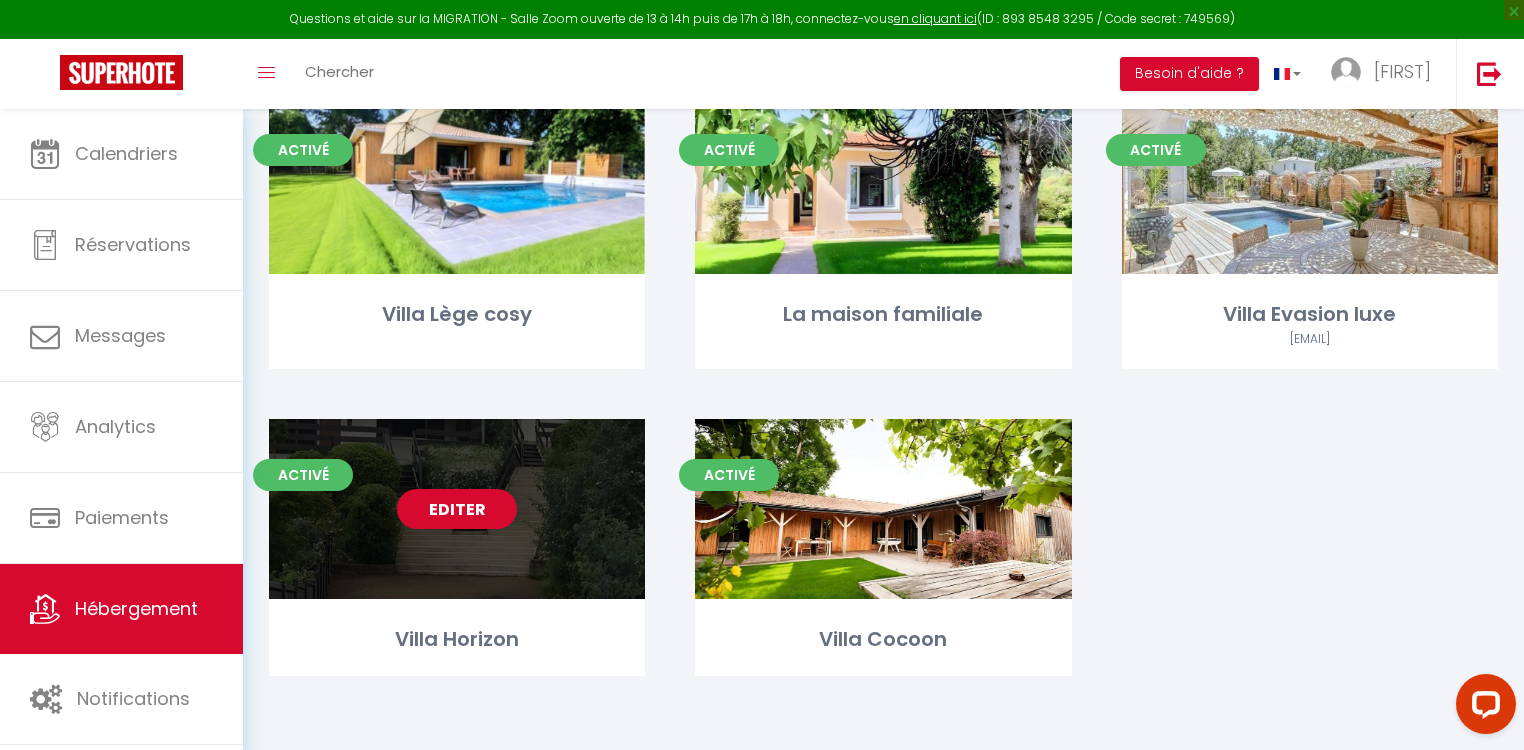 click on "Editer" at bounding box center [457, 509] 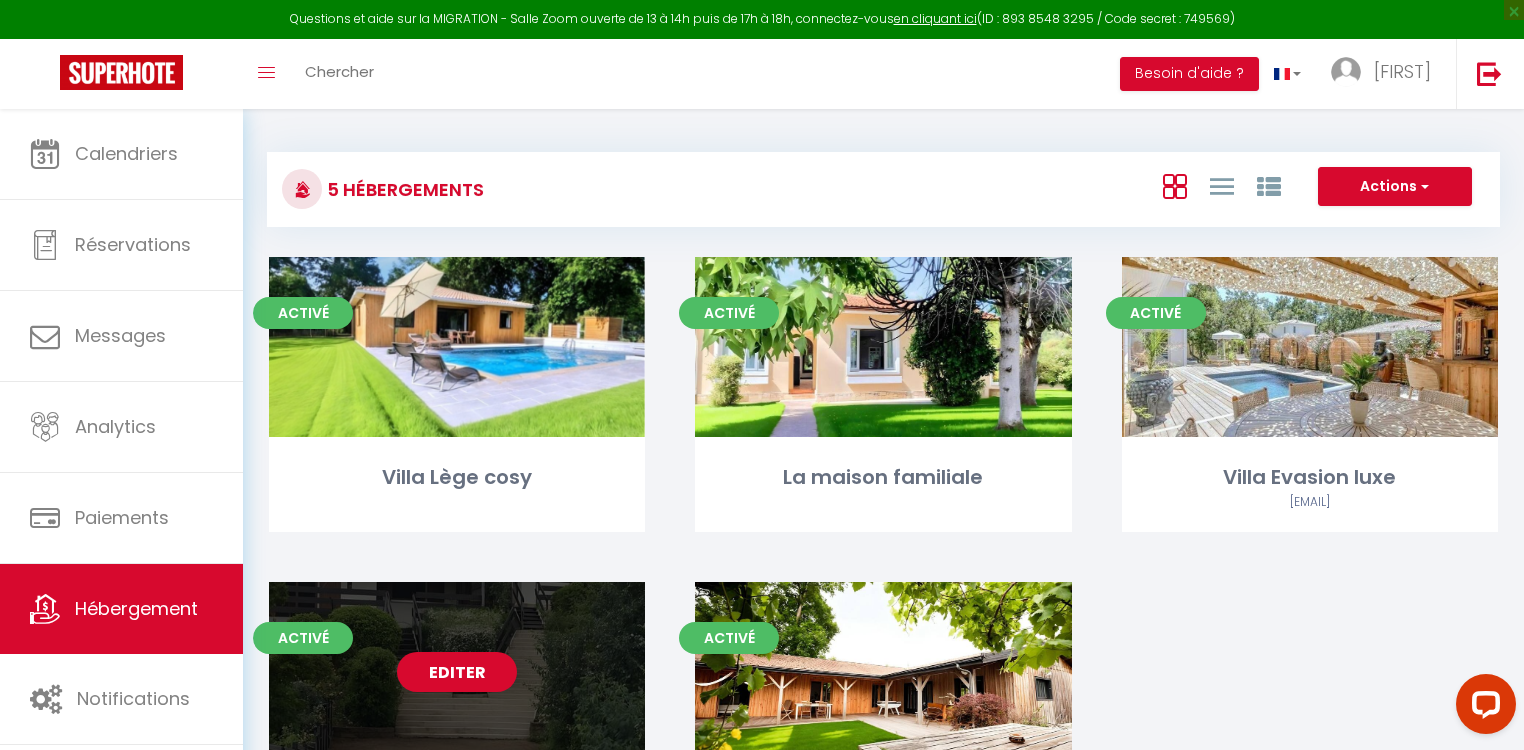 select on "3" 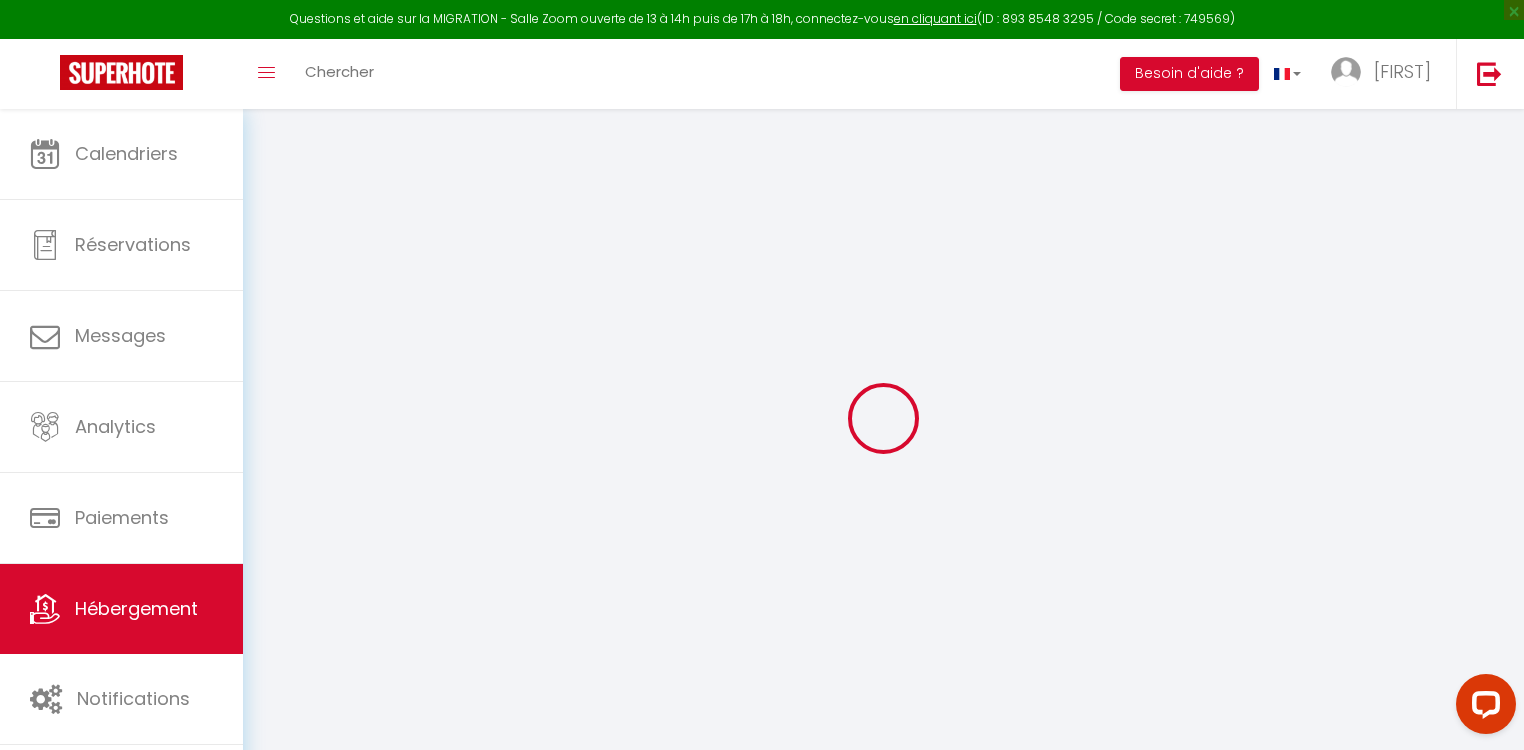 select 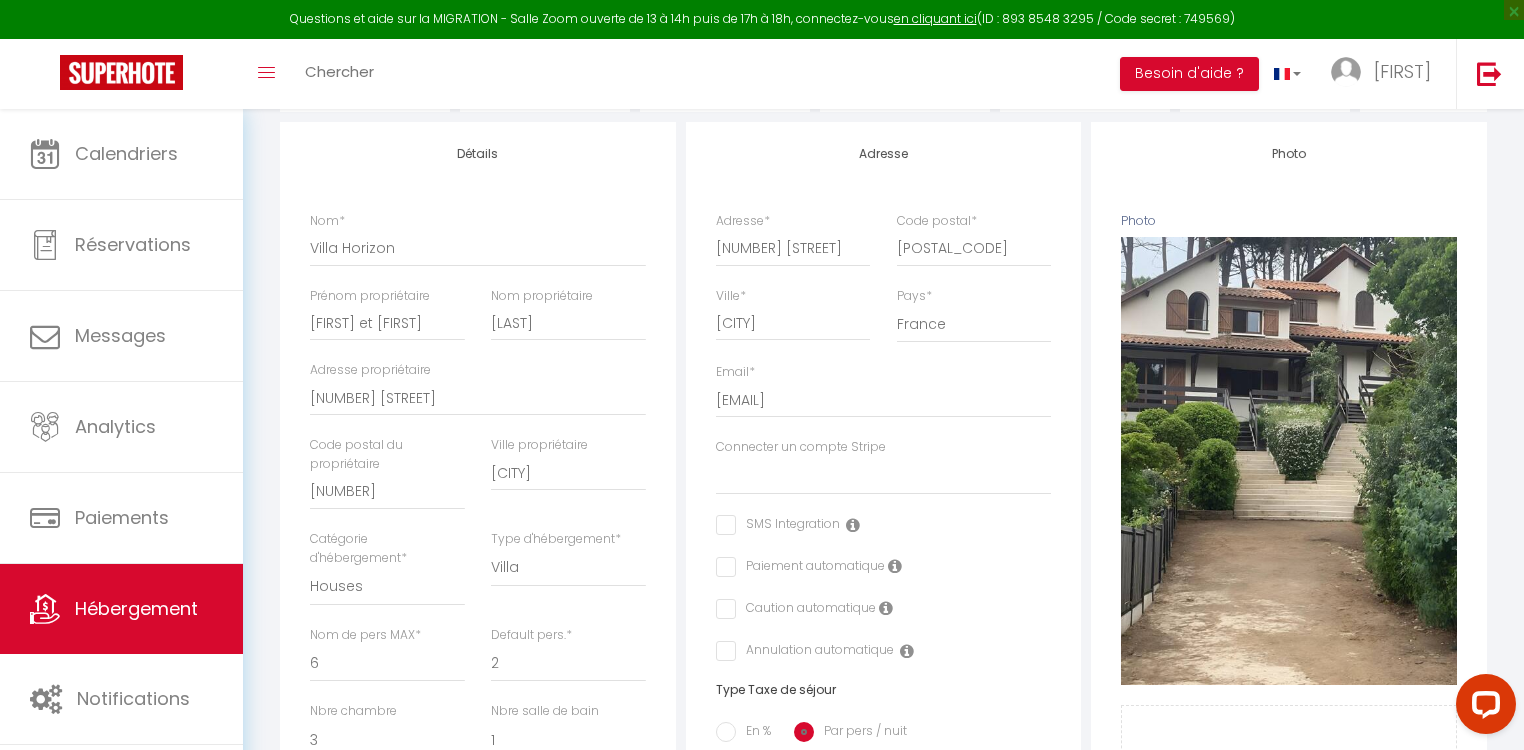 scroll, scrollTop: 0, scrollLeft: 0, axis: both 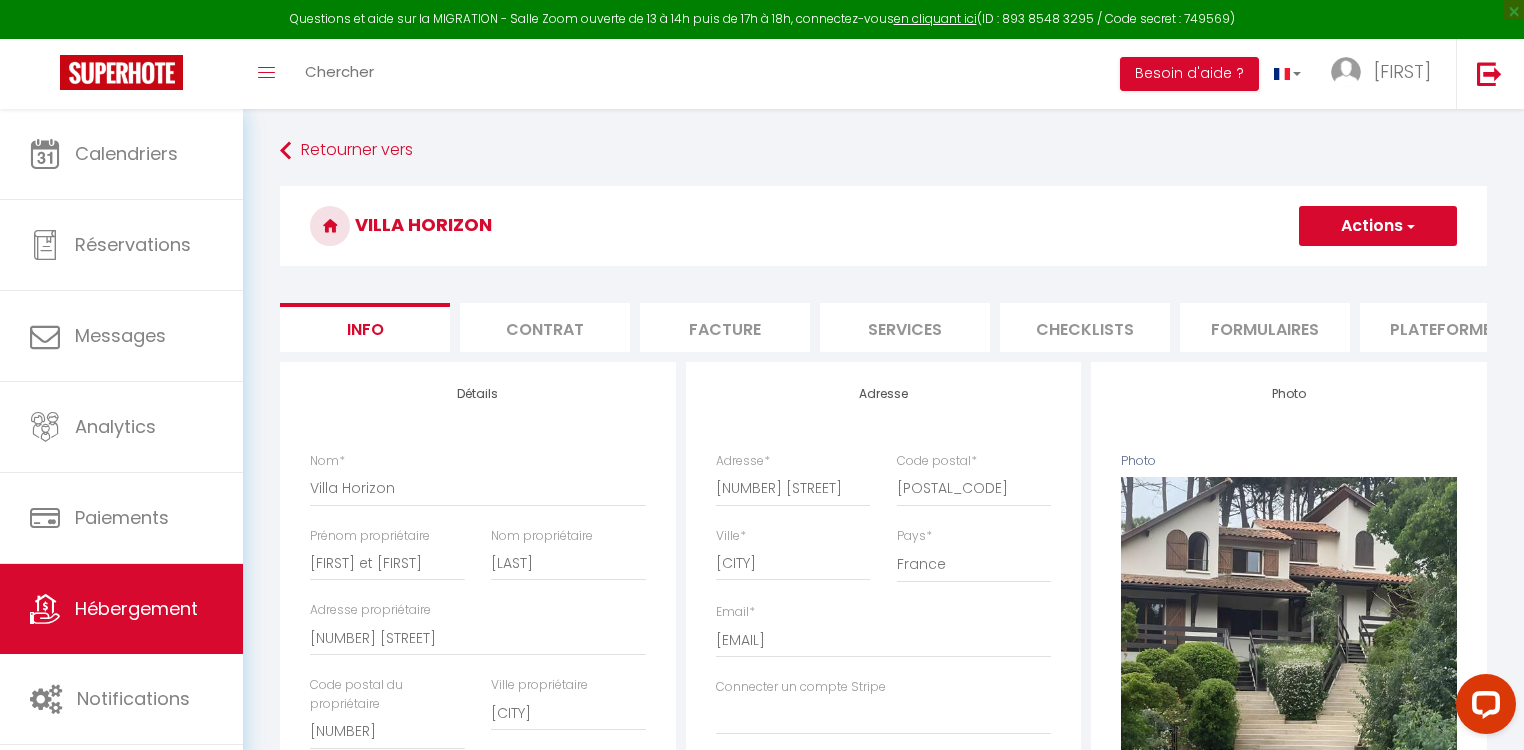 click on "Plateformes" at bounding box center (1445, 327) 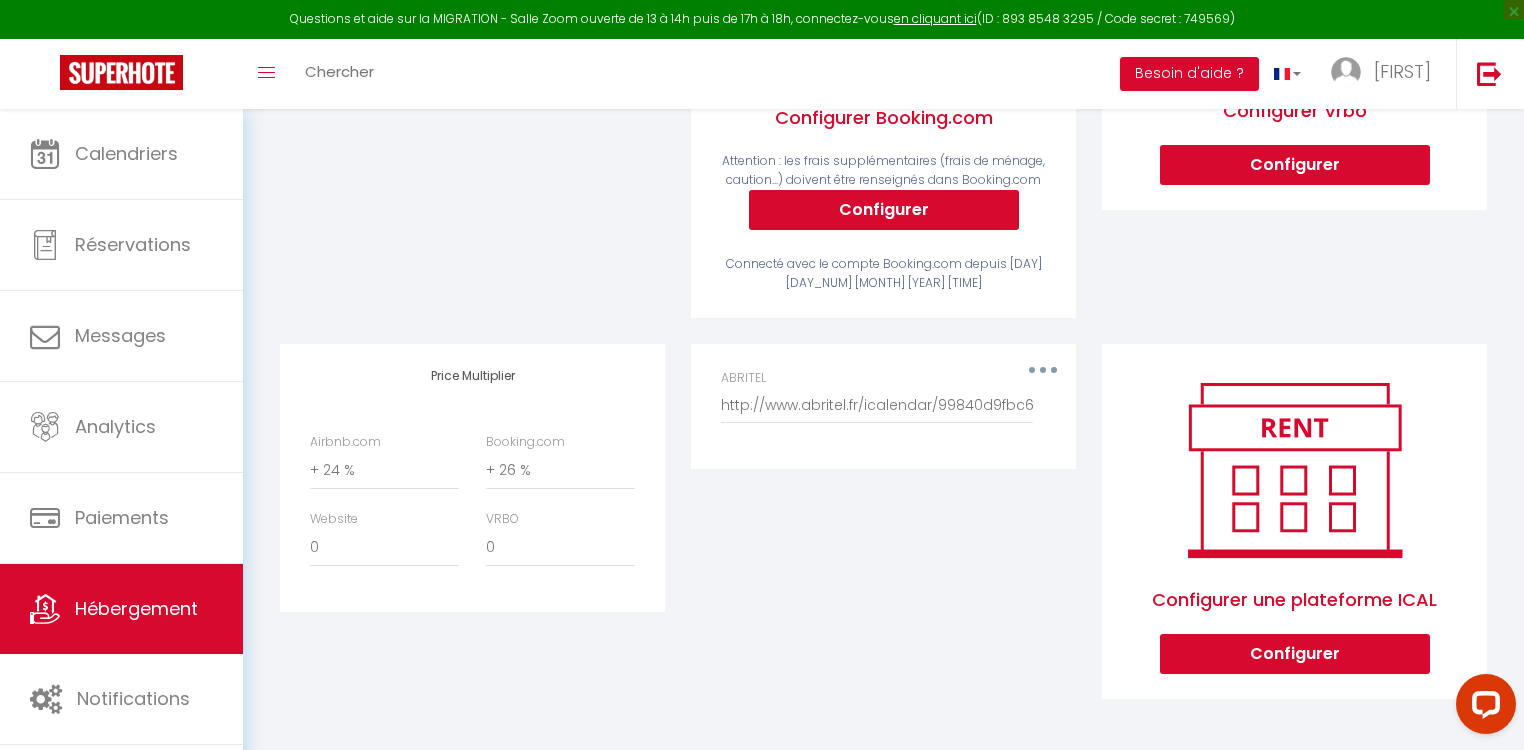 scroll, scrollTop: 530, scrollLeft: 0, axis: vertical 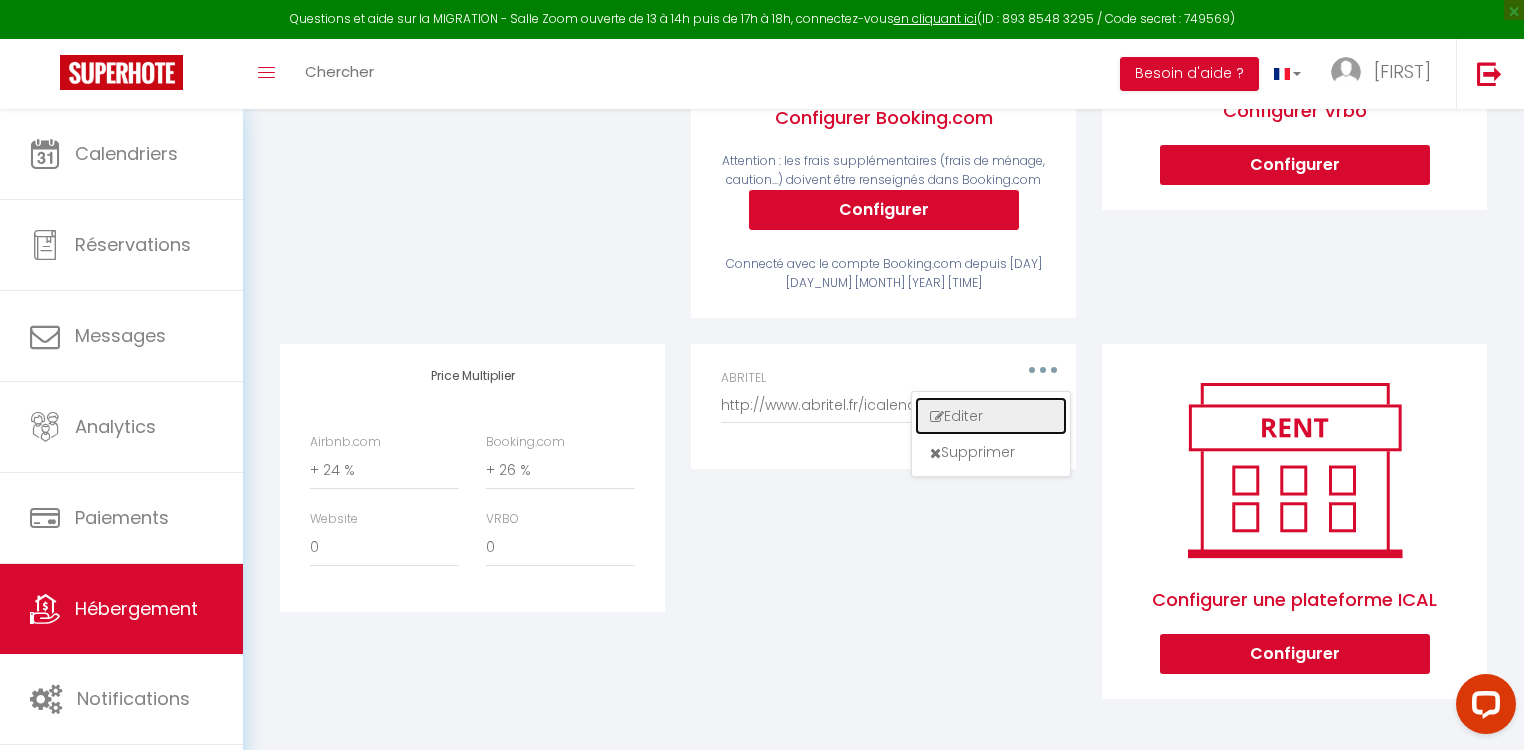 click on "Editer" at bounding box center (991, 416) 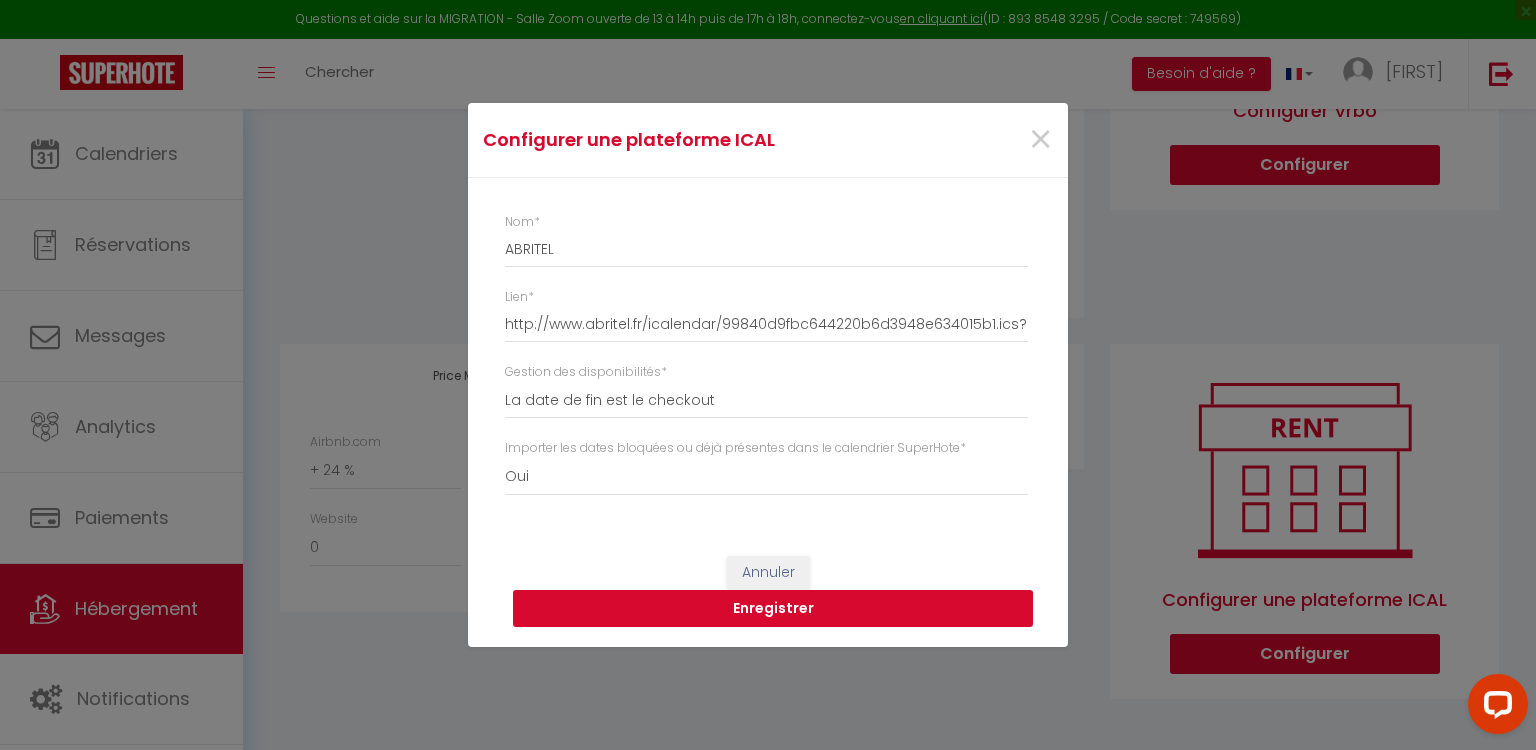 click on "Enregistrer" at bounding box center (773, 609) 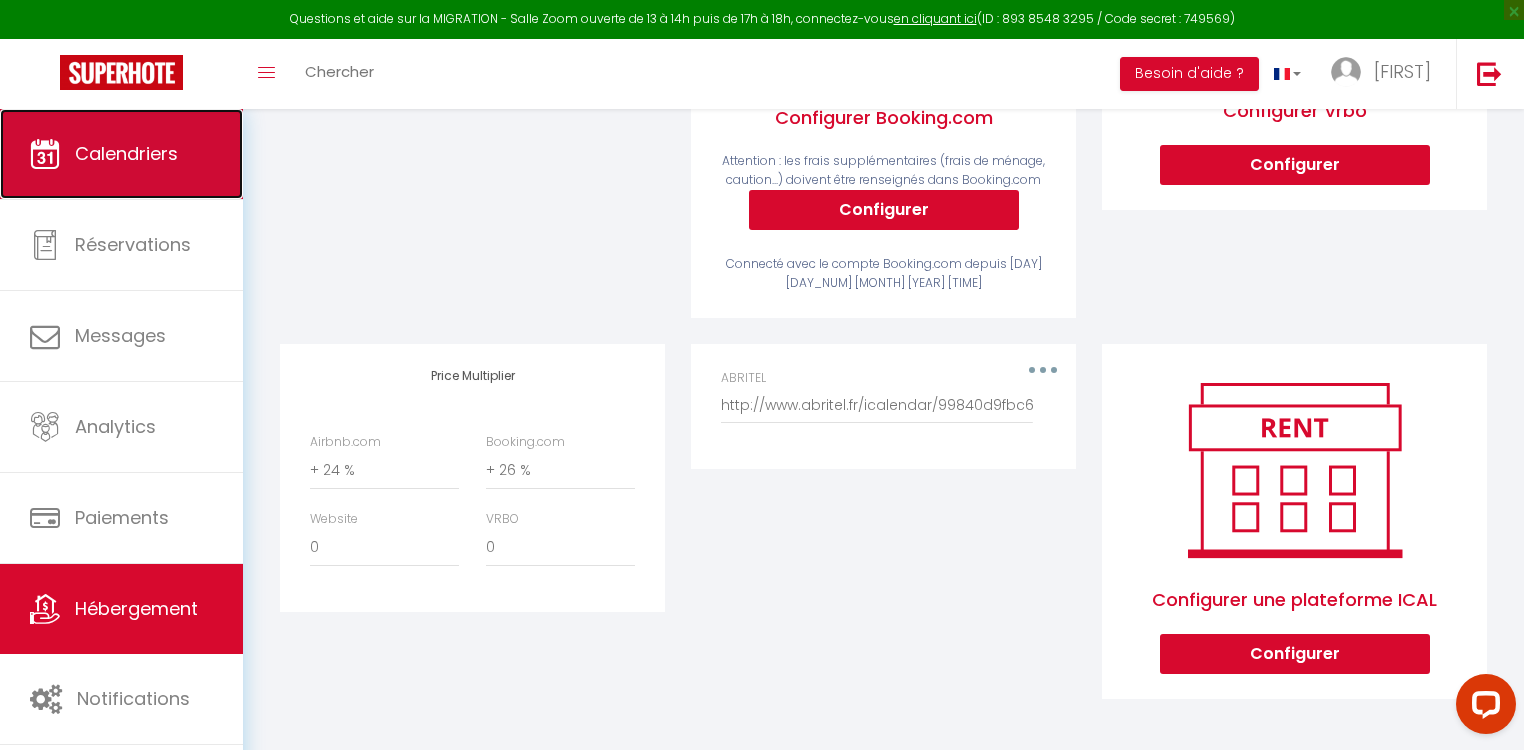 click on "Calendriers" at bounding box center (126, 153) 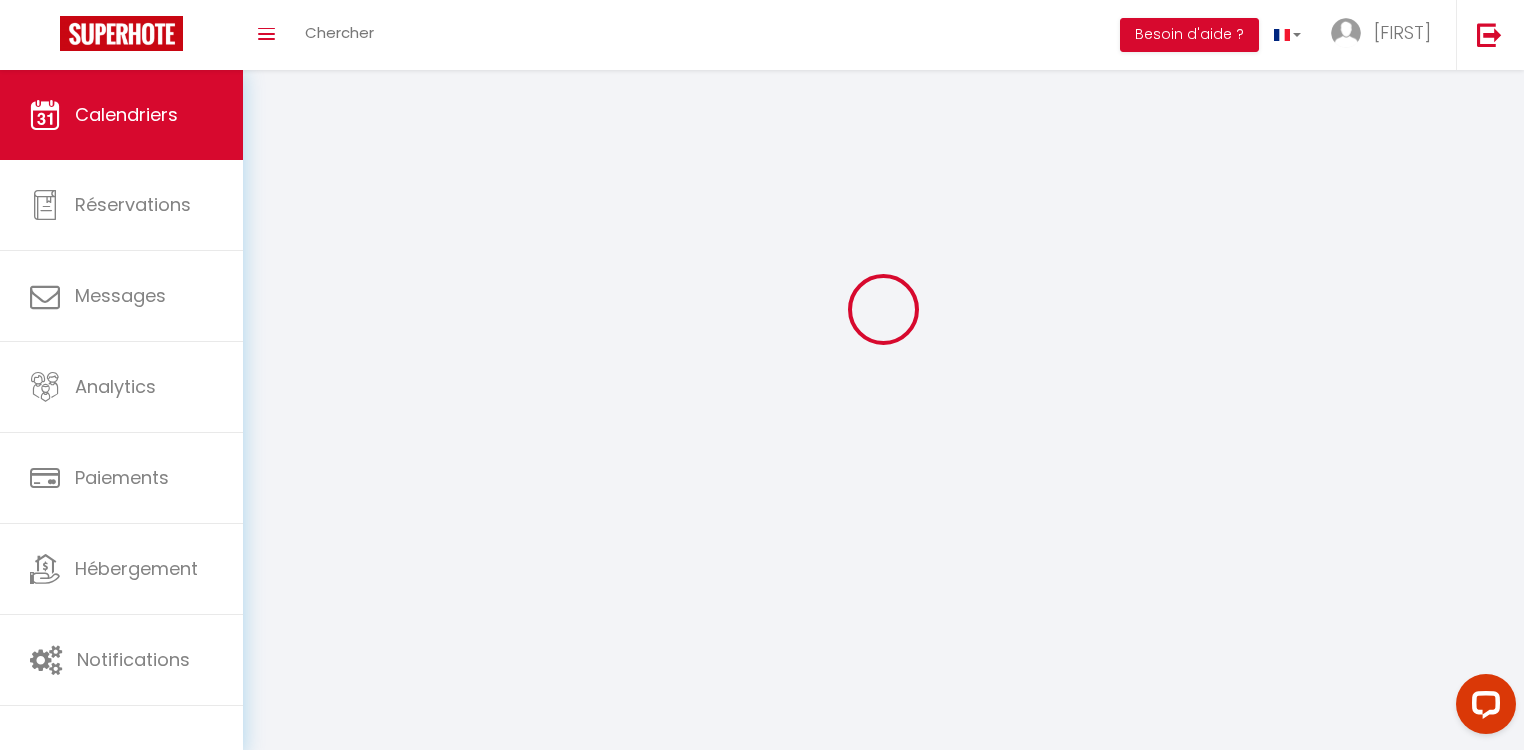 scroll, scrollTop: 0, scrollLeft: 0, axis: both 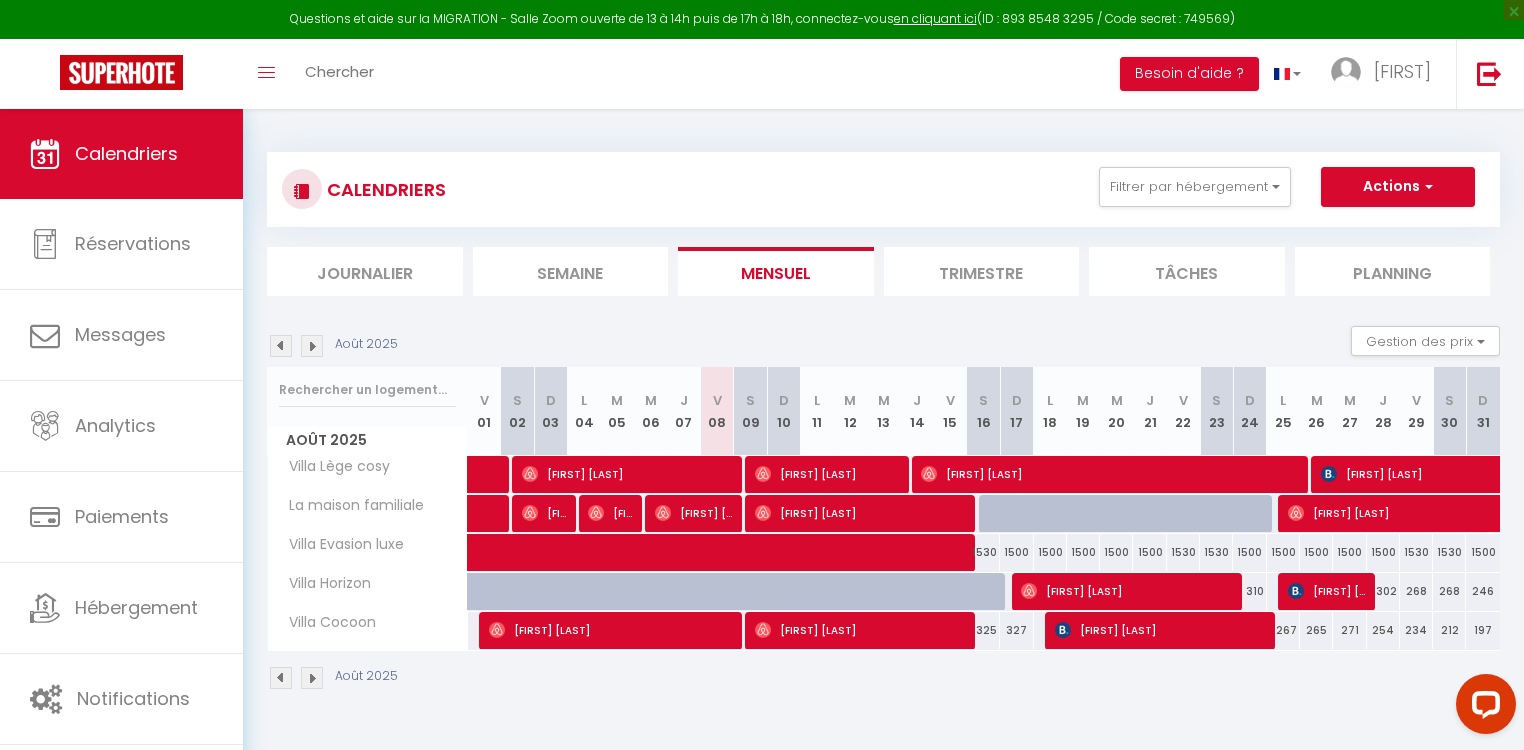 click at bounding box center (312, 346) 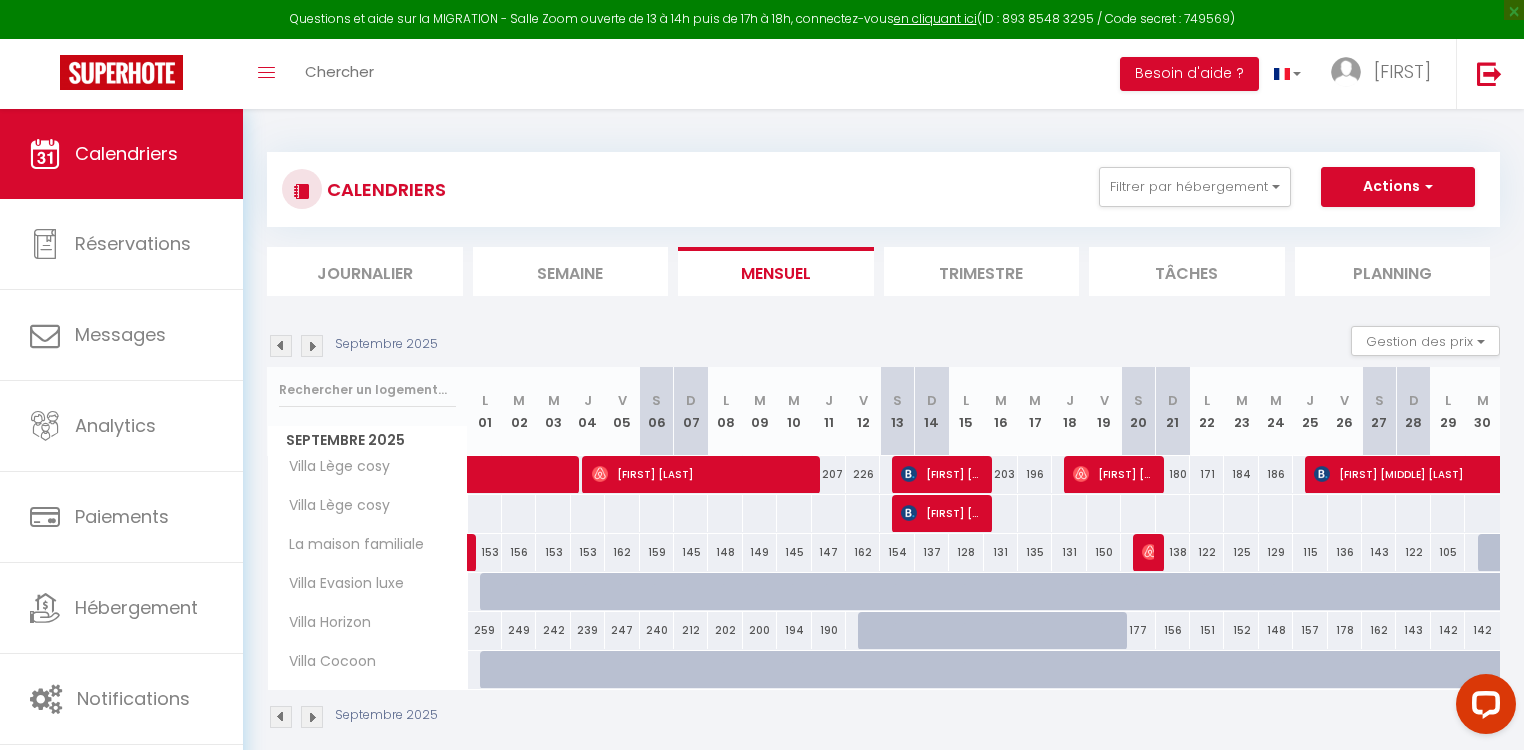 click at bounding box center (312, 346) 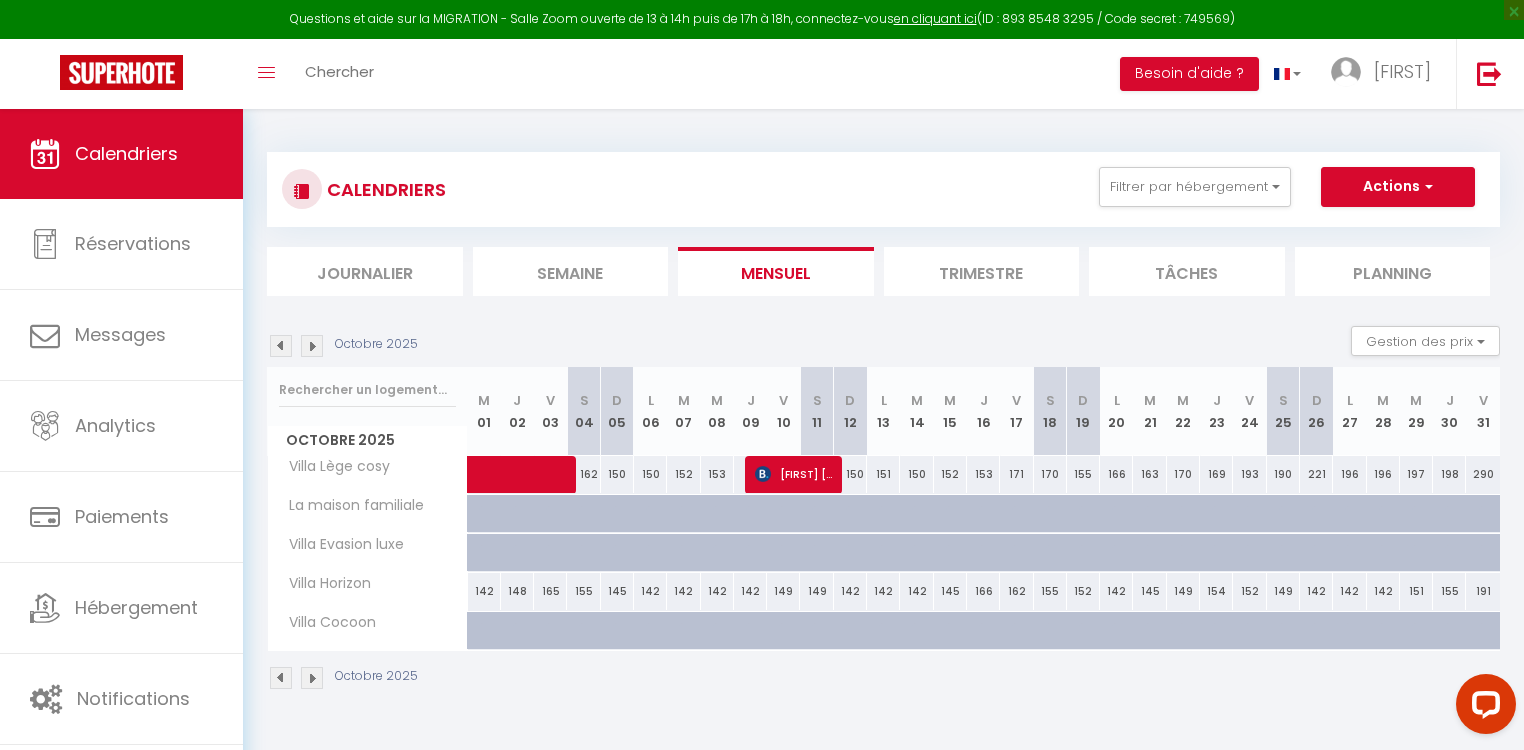 click at bounding box center [312, 346] 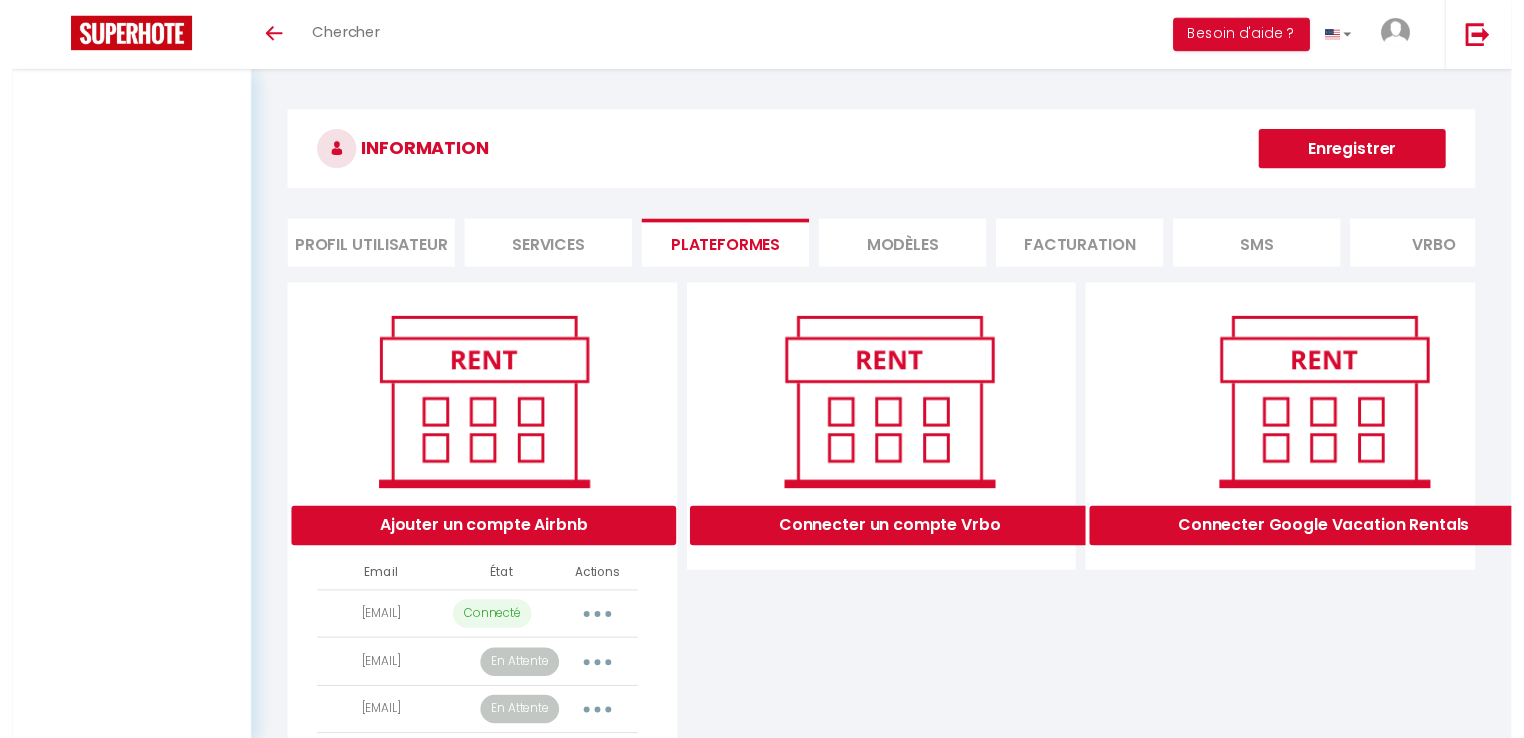 scroll, scrollTop: 0, scrollLeft: 0, axis: both 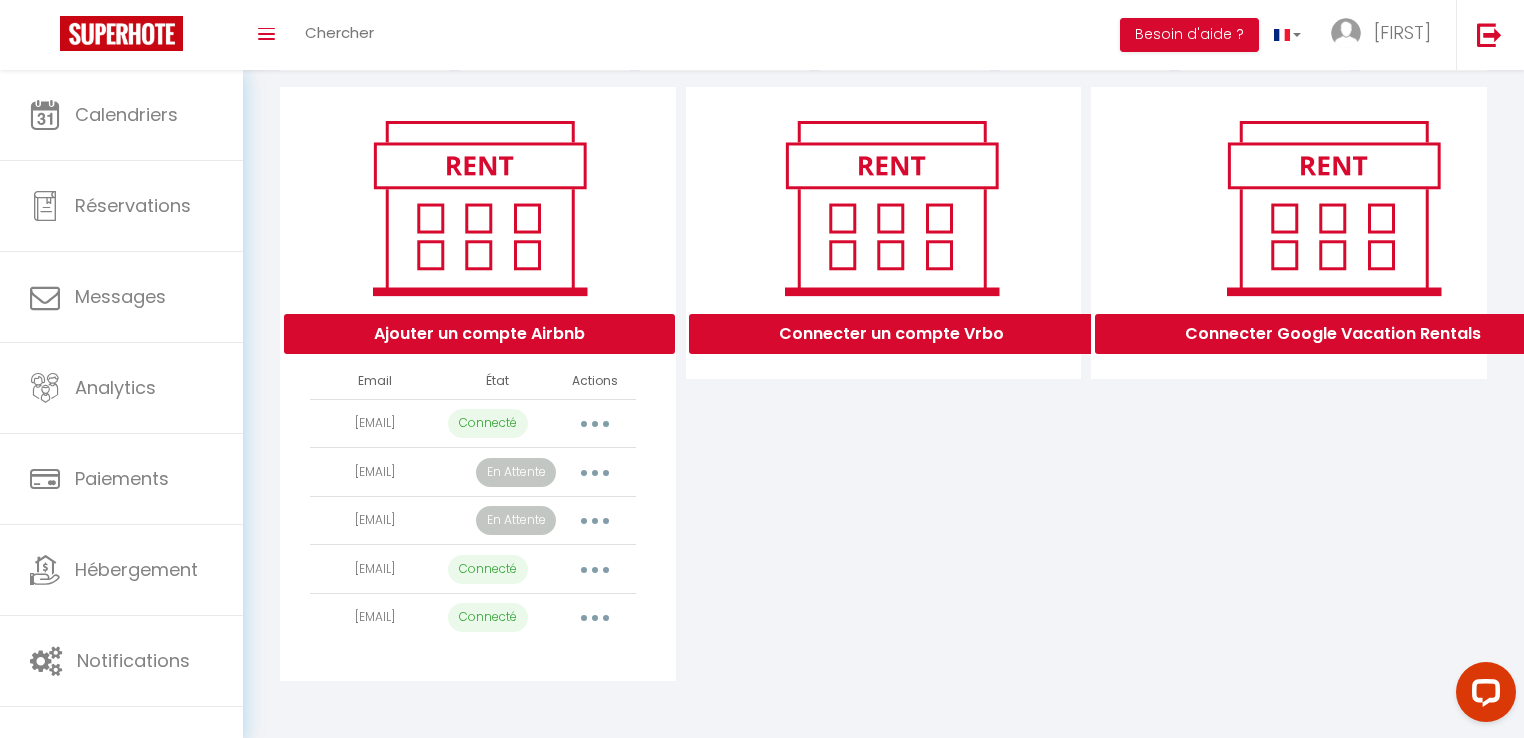 select 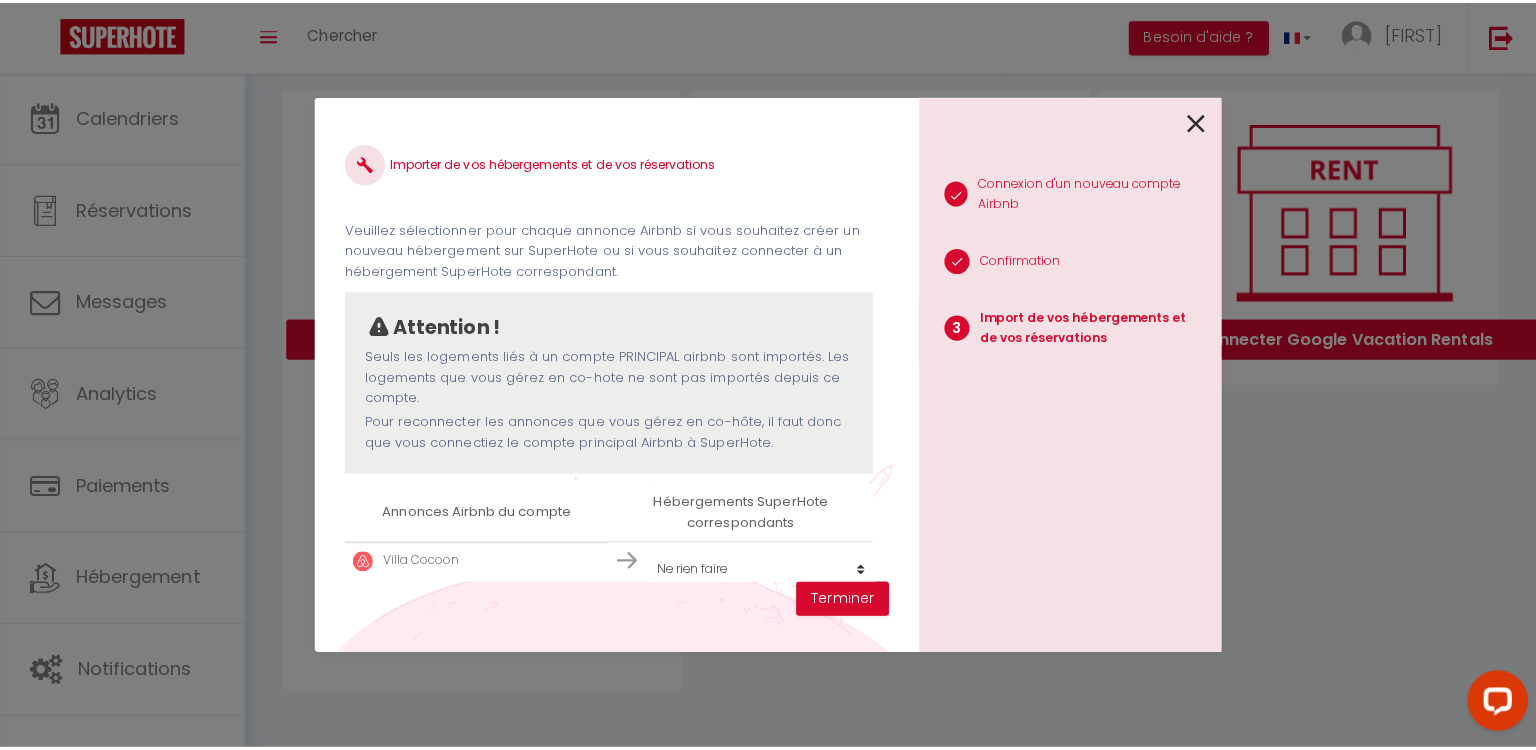 scroll, scrollTop: 248, scrollLeft: 0, axis: vertical 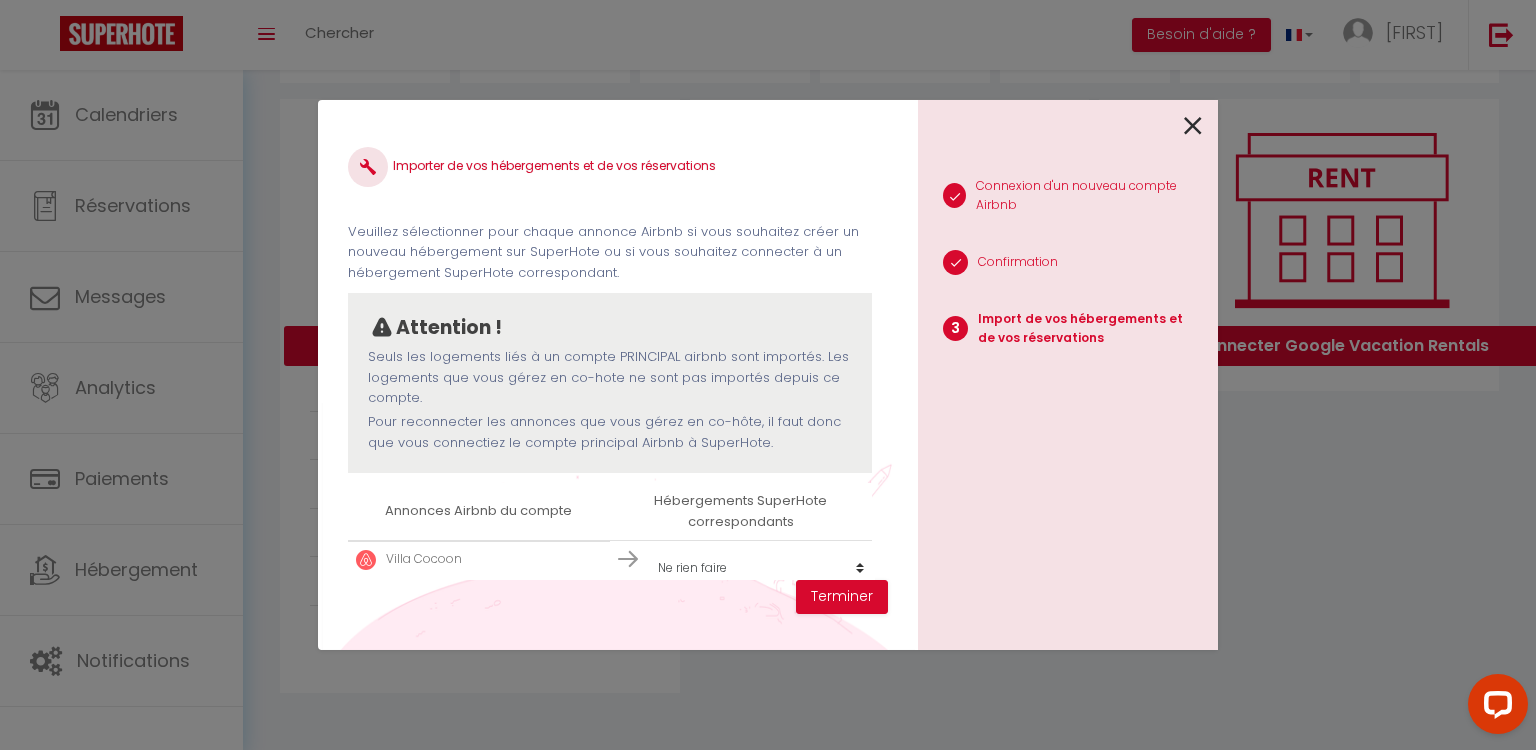 click at bounding box center [1193, 126] 